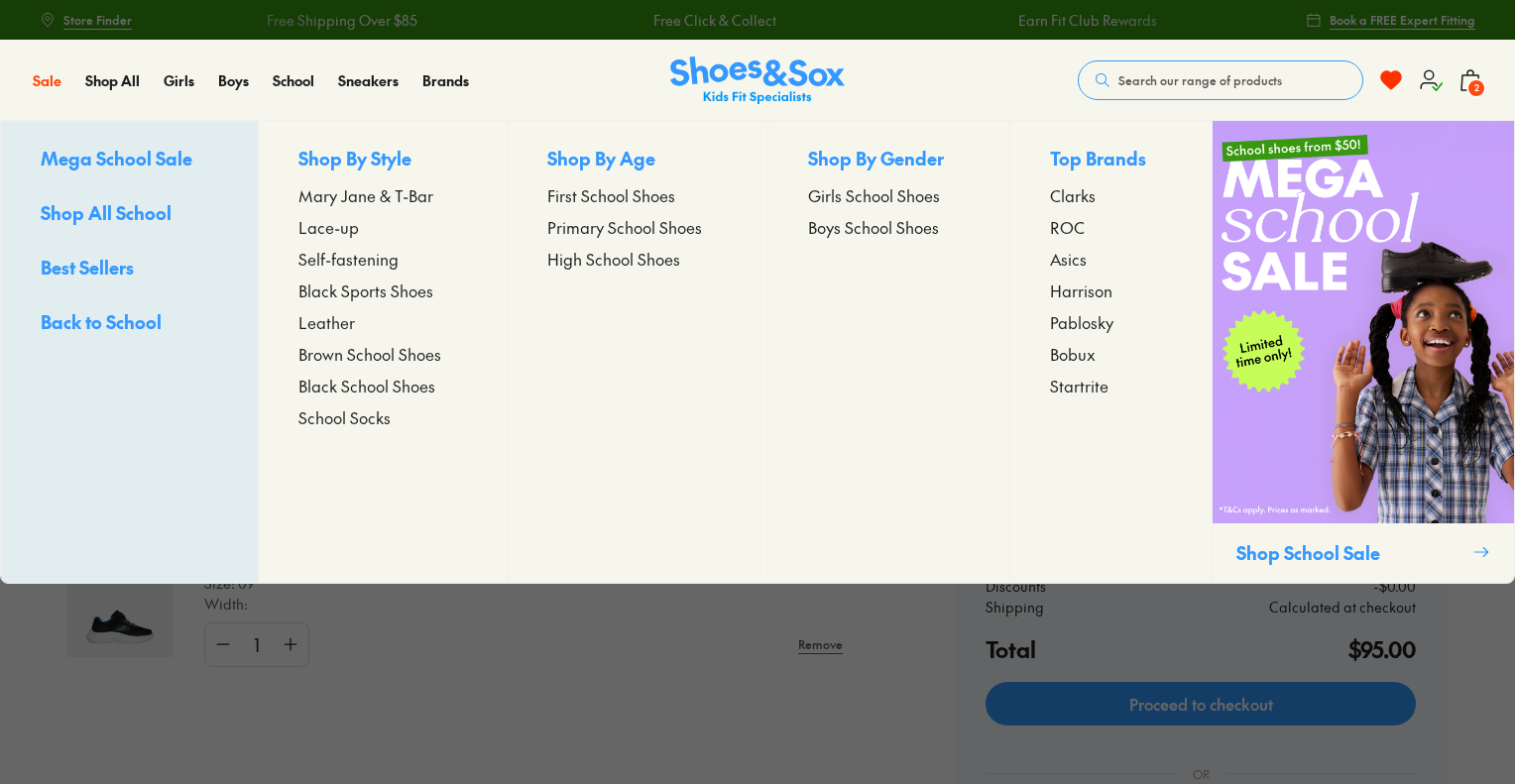 scroll, scrollTop: 0, scrollLeft: 0, axis: both 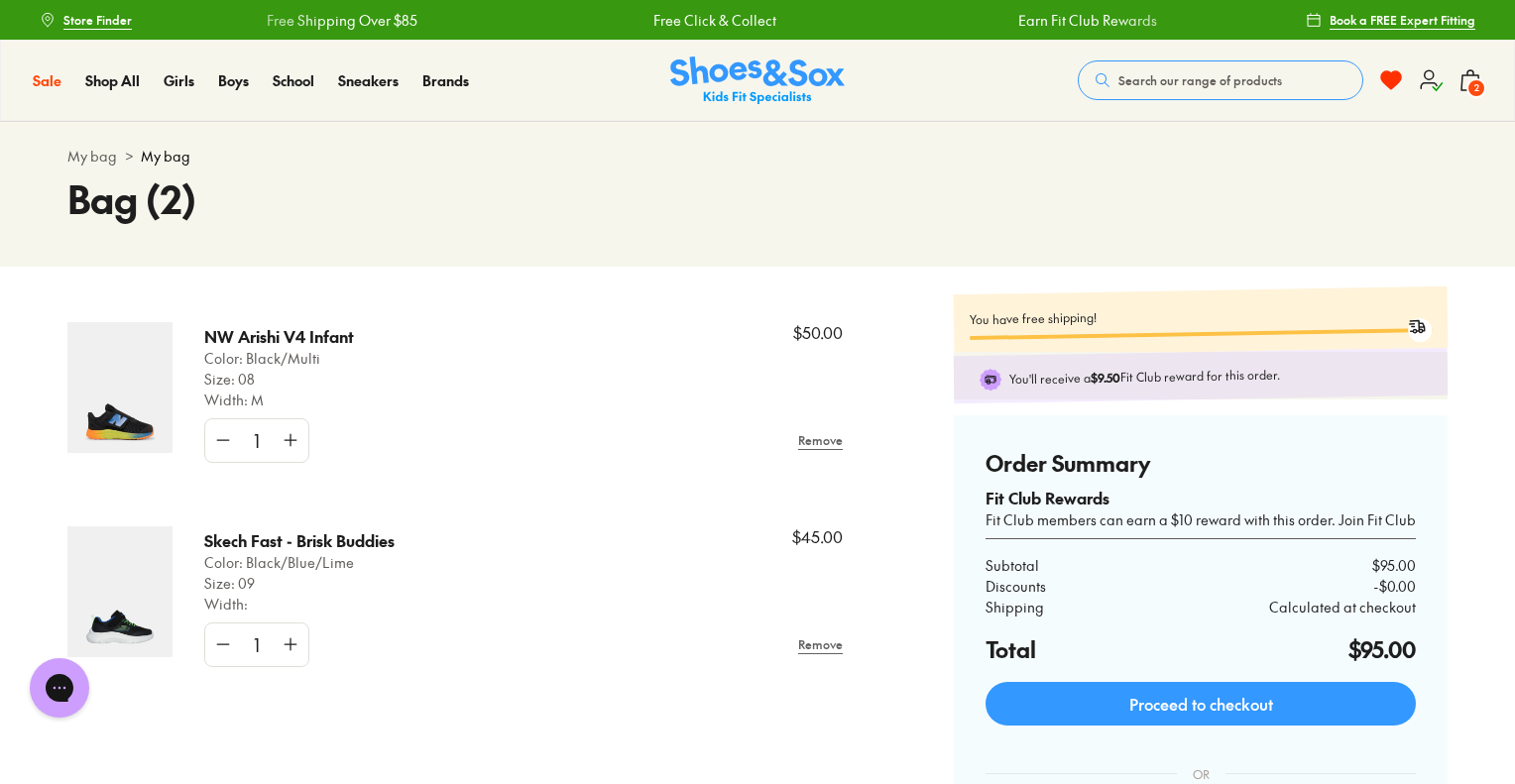 click at bounding box center (120, 388) 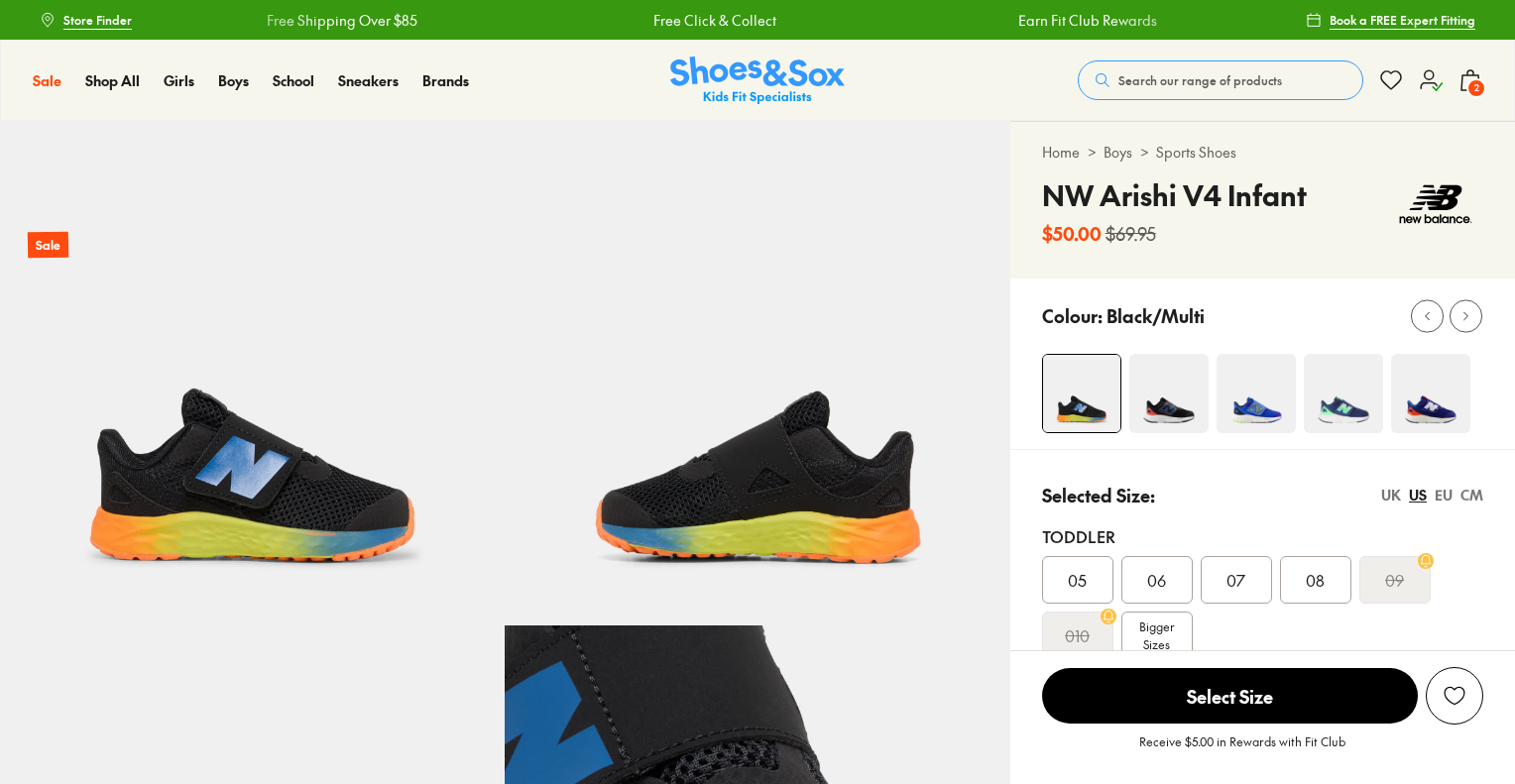 scroll, scrollTop: 0, scrollLeft: 0, axis: both 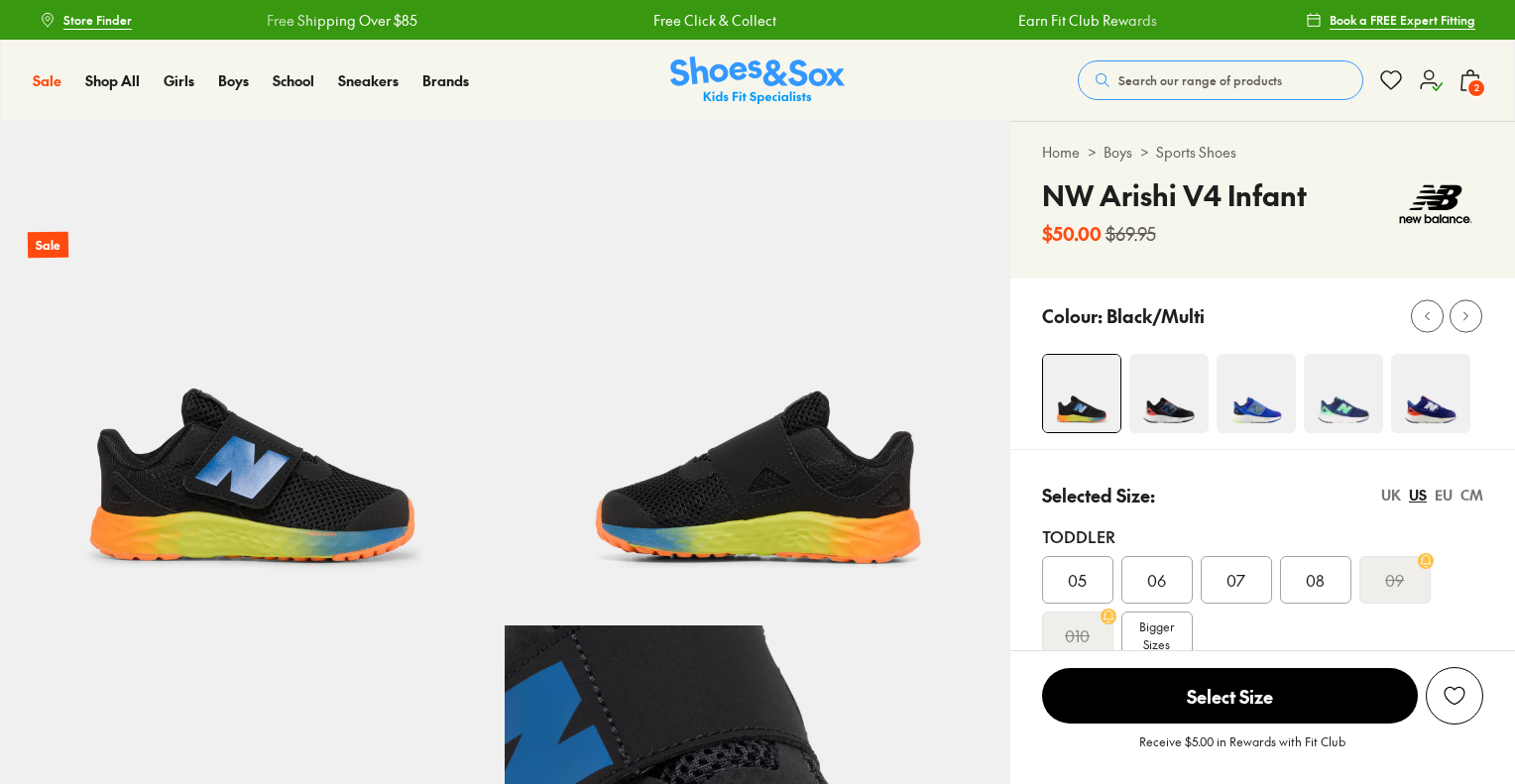 select on "*" 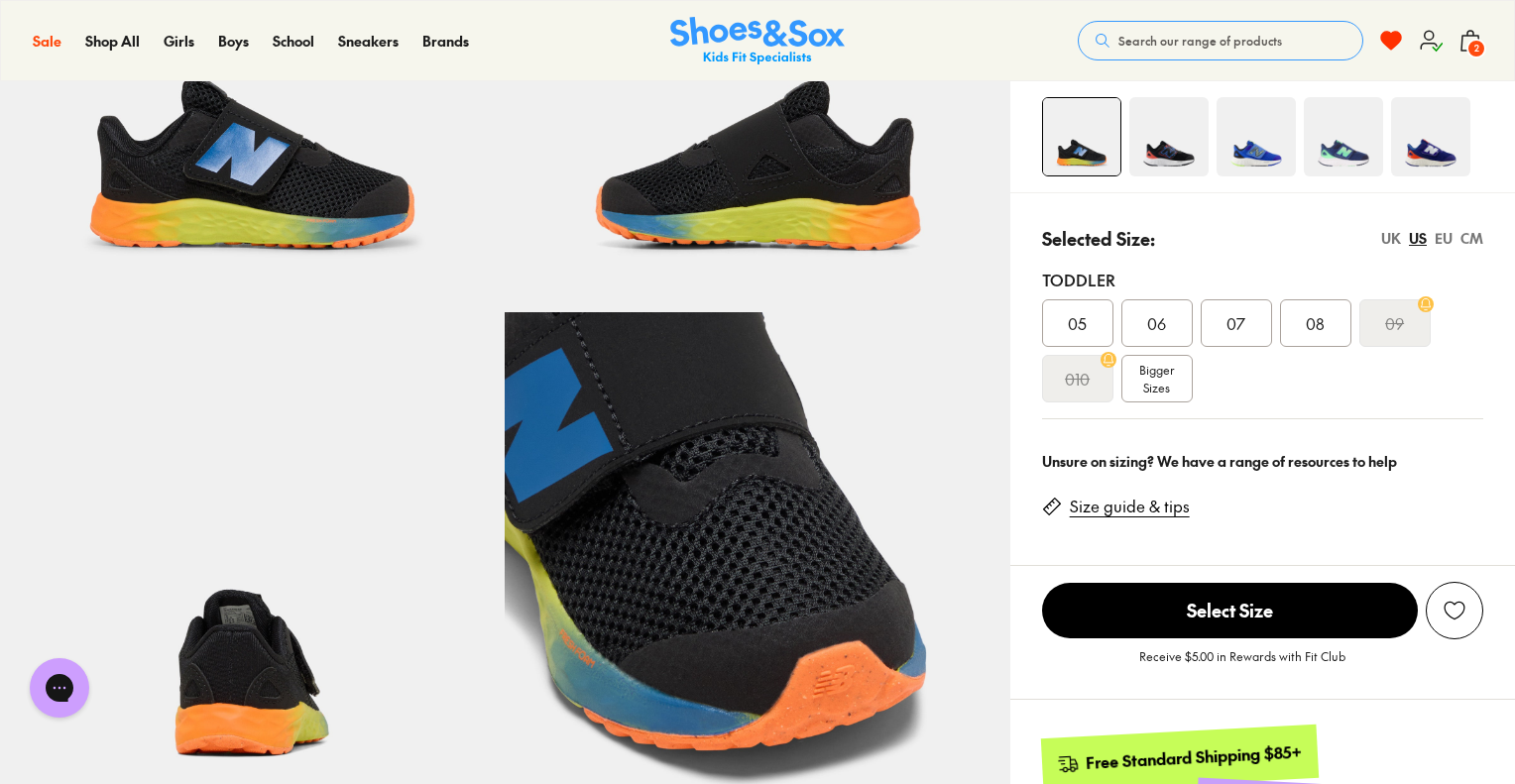 scroll, scrollTop: 0, scrollLeft: 0, axis: both 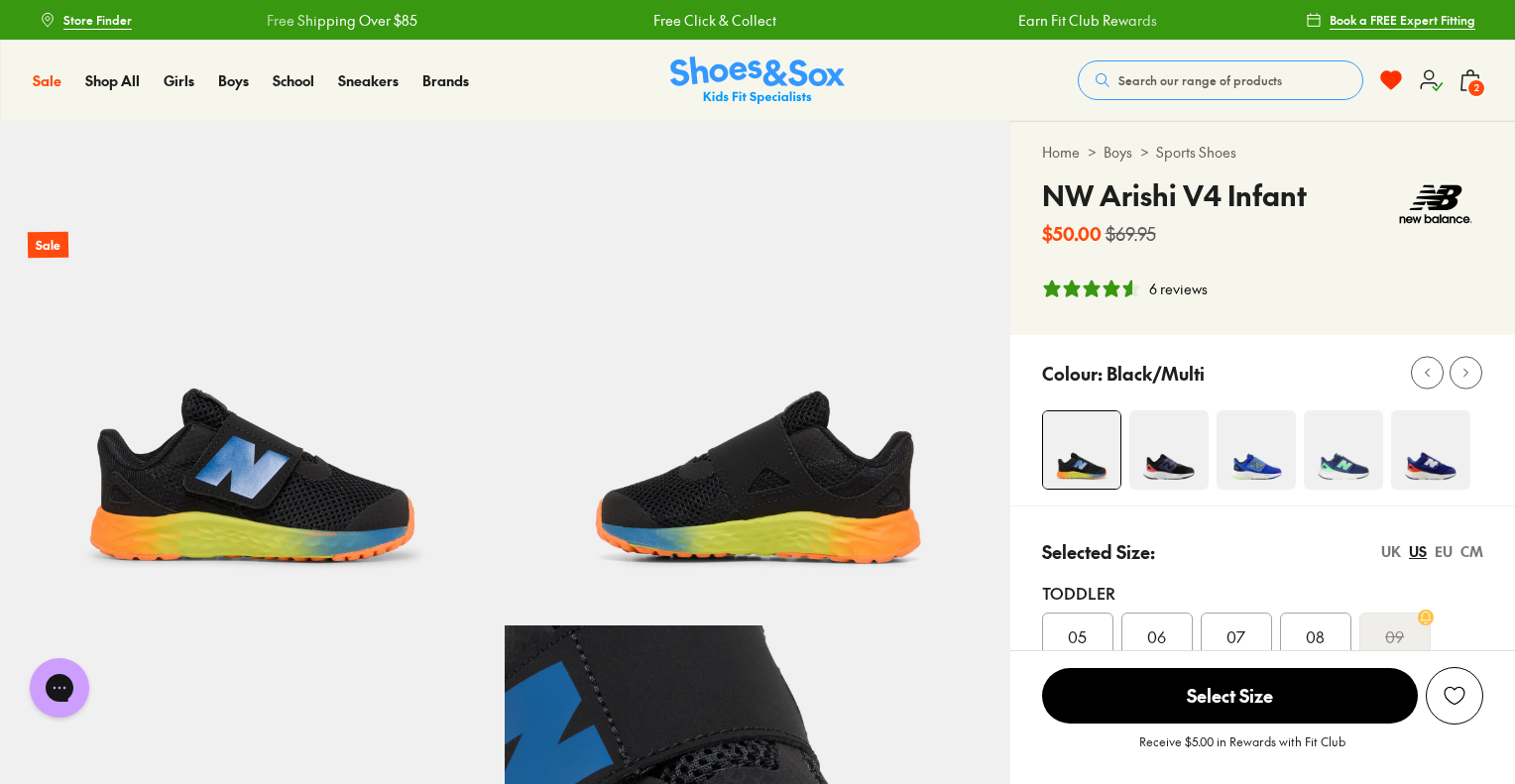 click on "2" at bounding box center [1476, 88] 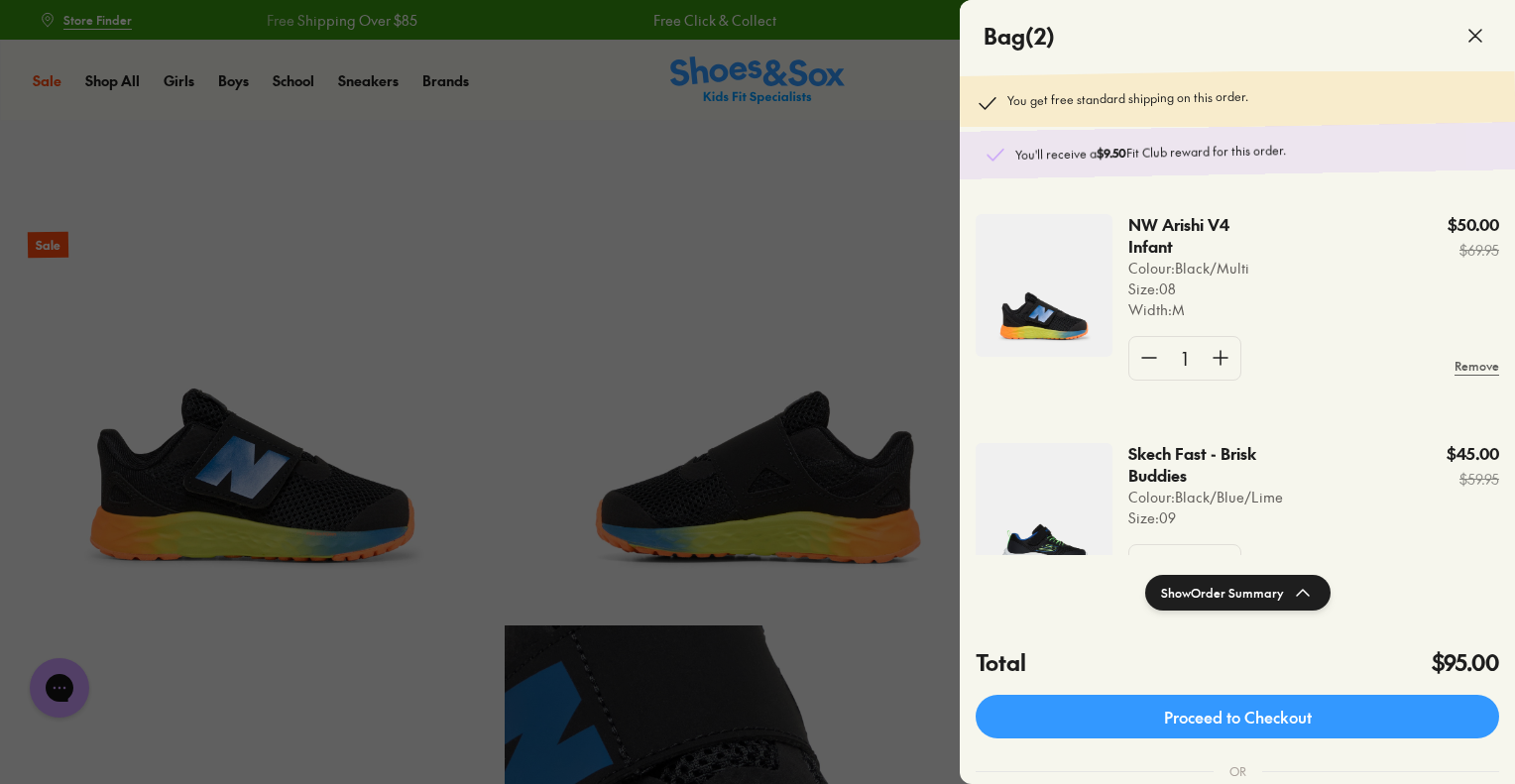 click 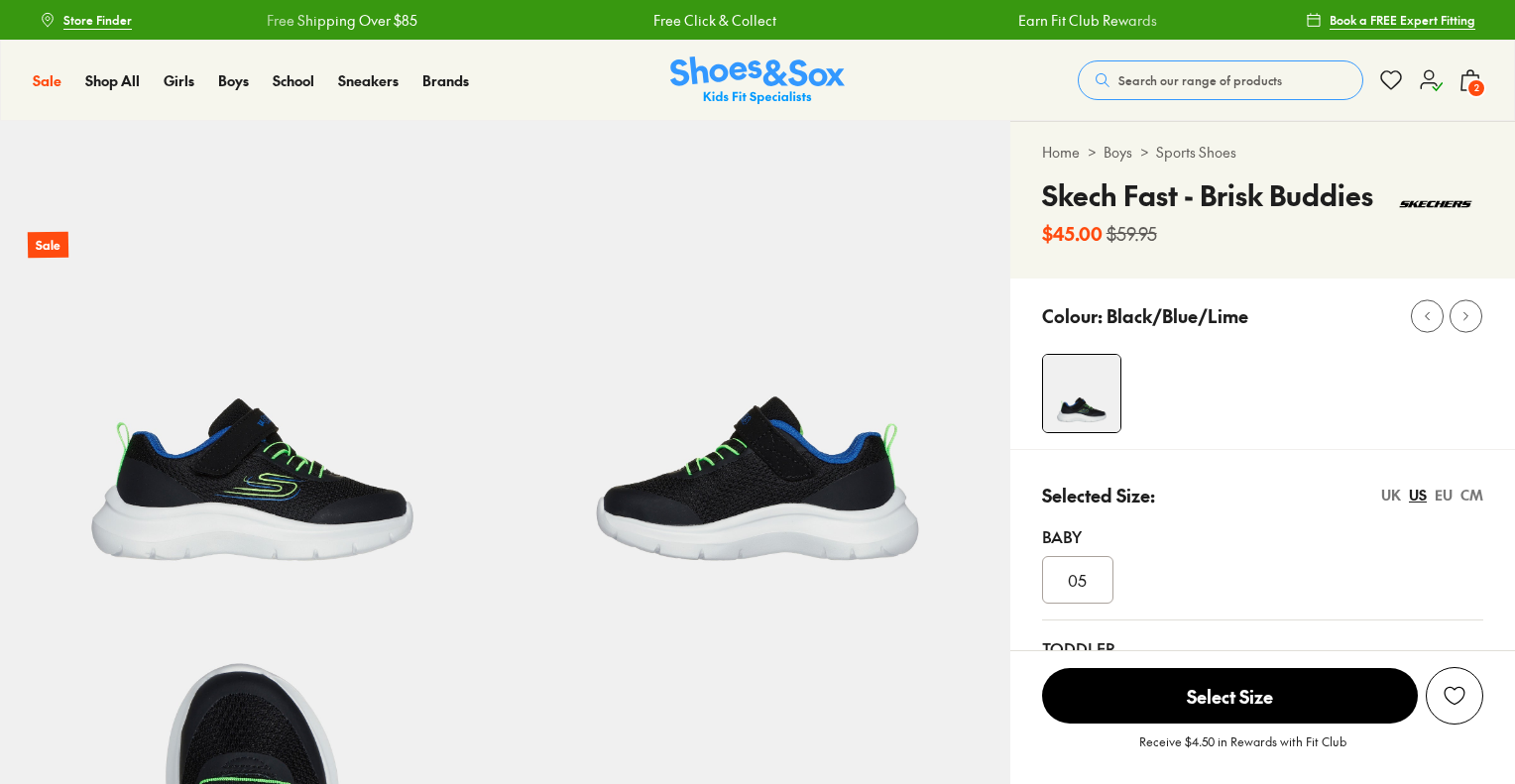 scroll, scrollTop: 0, scrollLeft: 0, axis: both 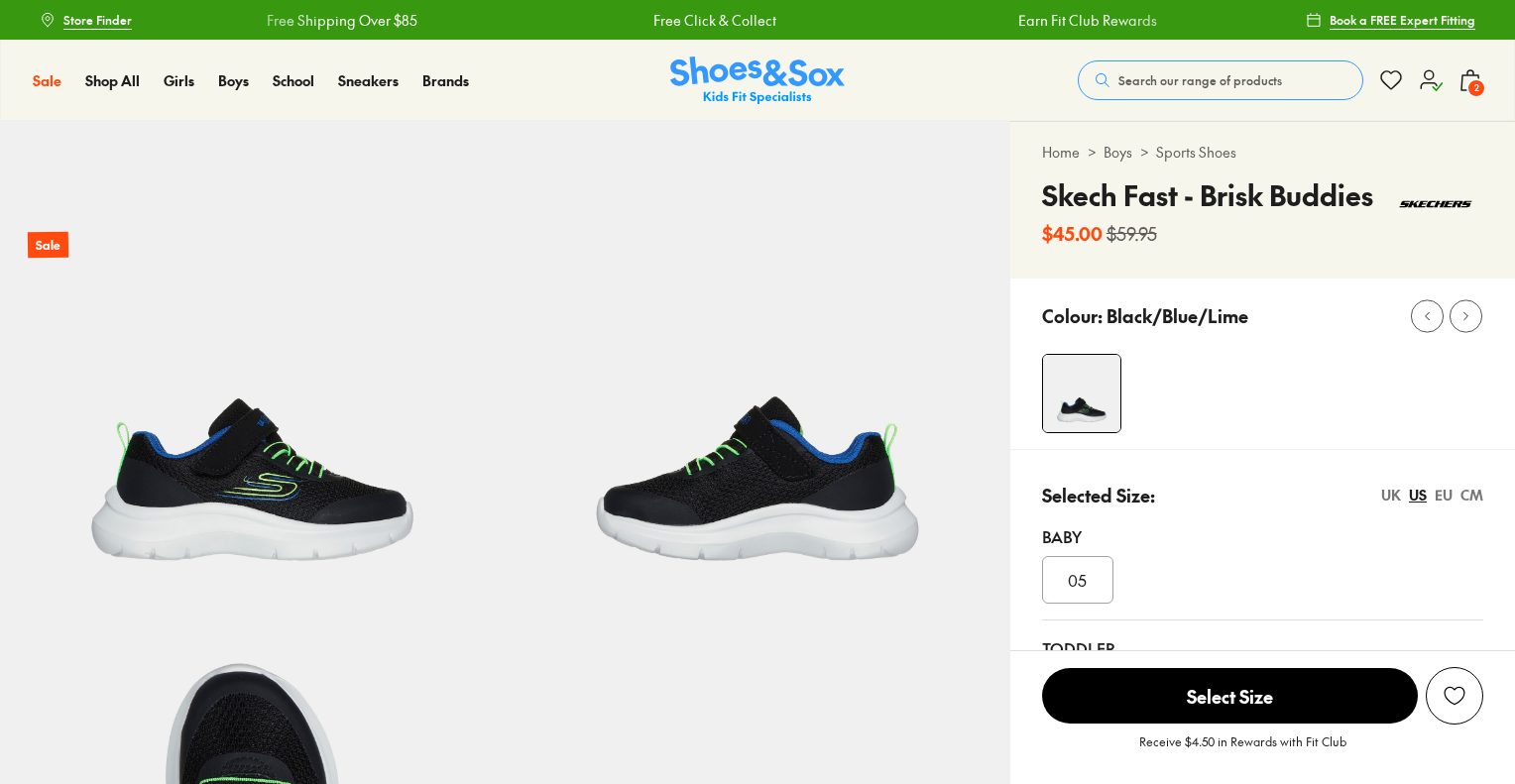 select on "*" 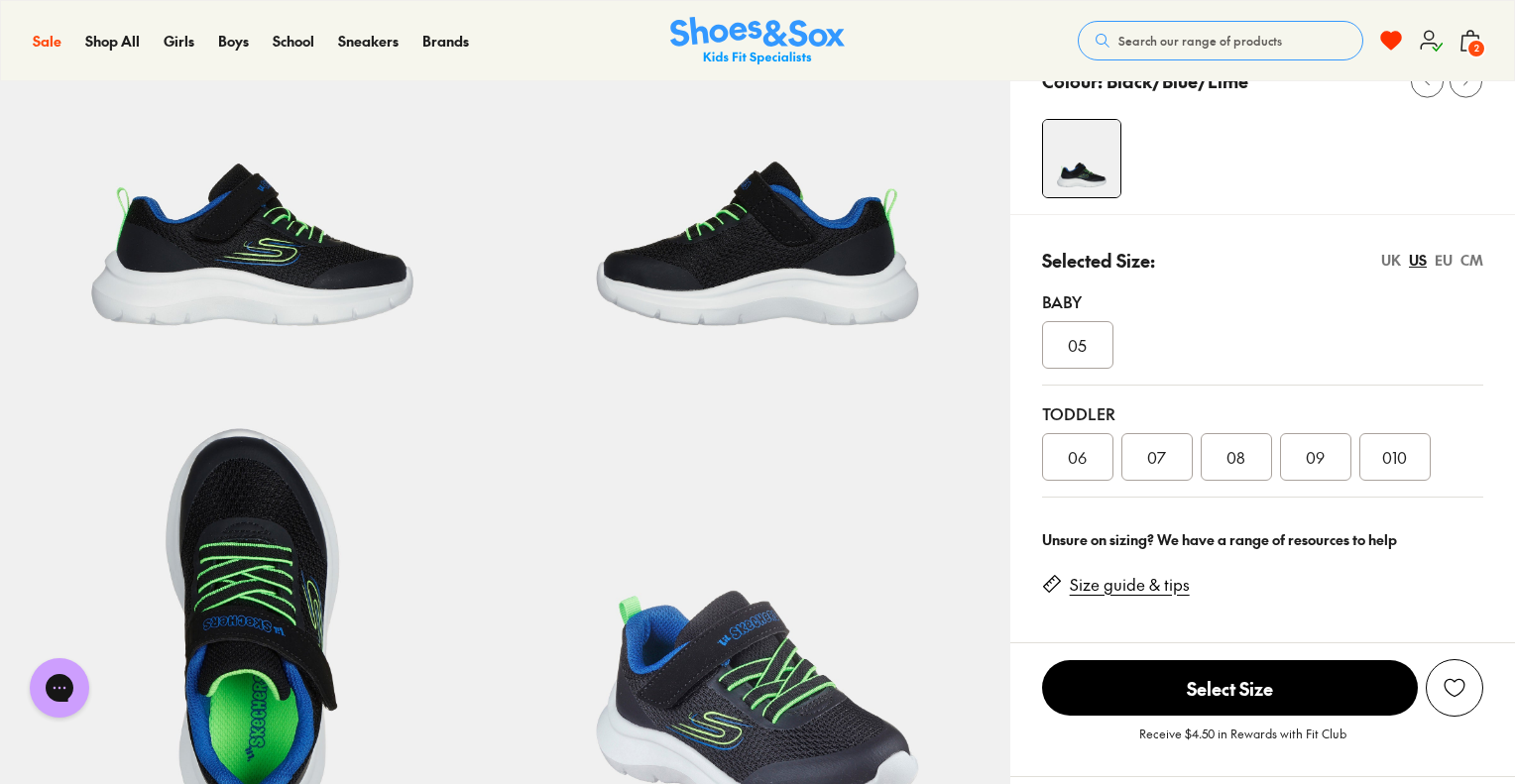 scroll, scrollTop: 0, scrollLeft: 0, axis: both 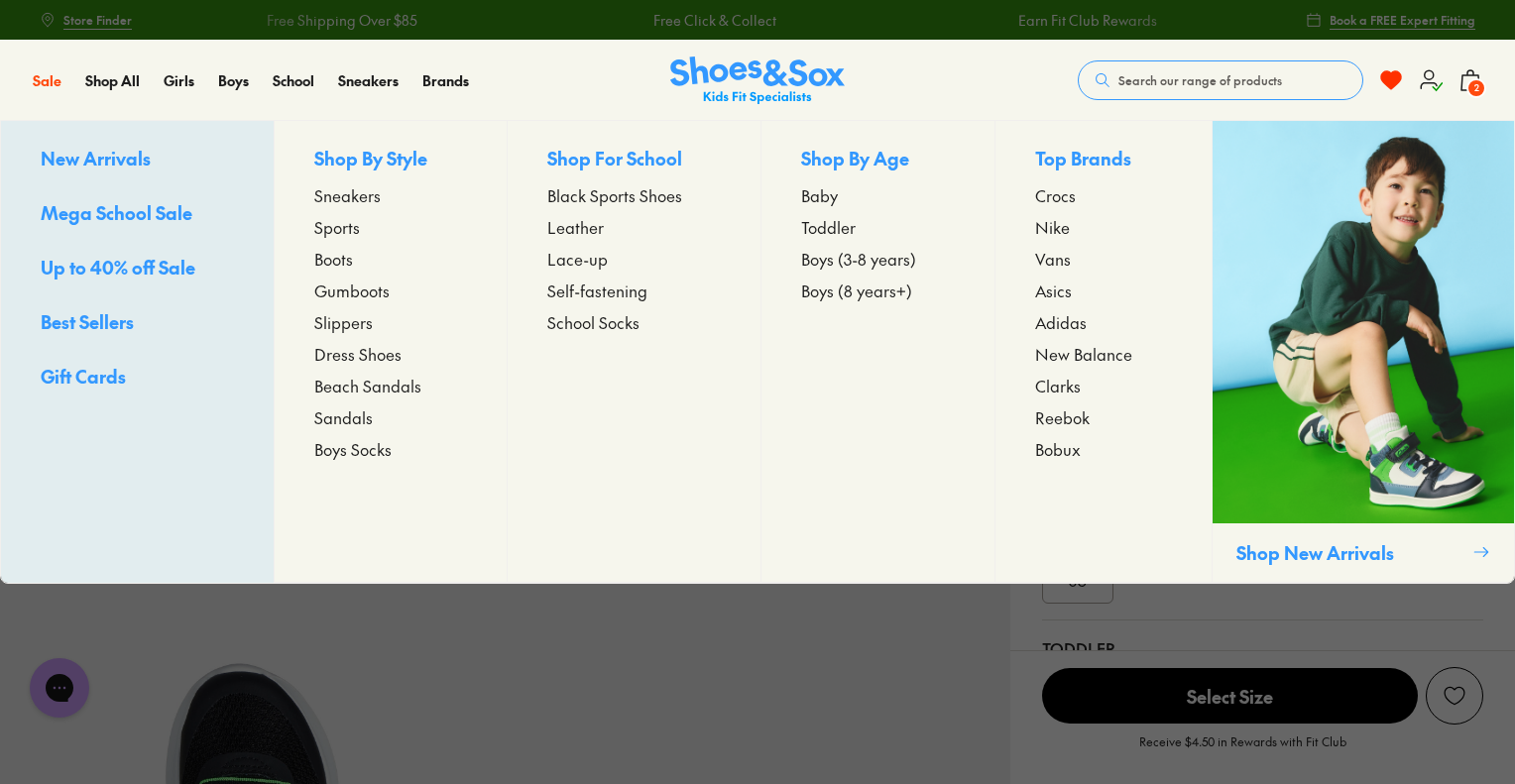 click on "Toddler" at bounding box center (828, 227) 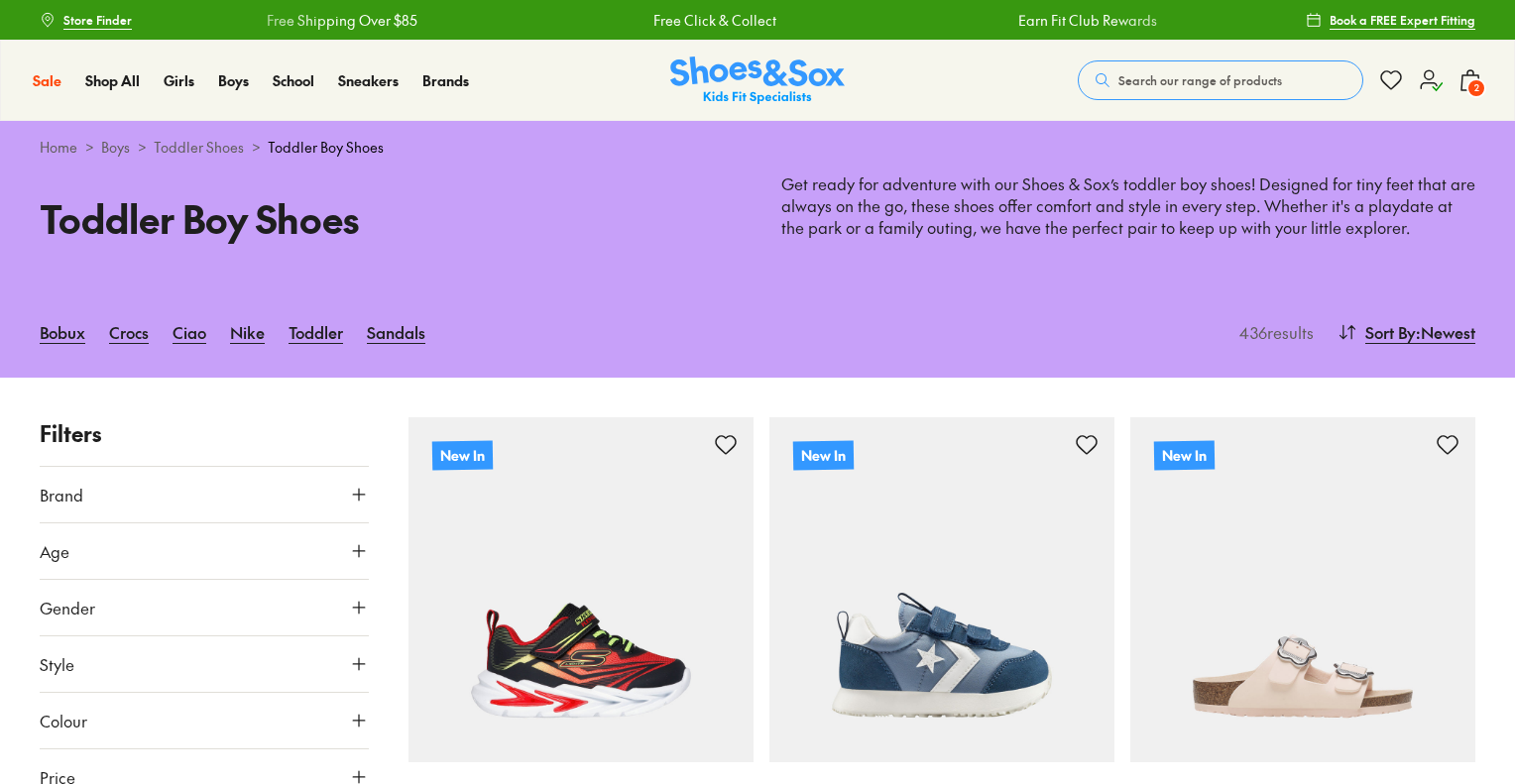 scroll, scrollTop: 0, scrollLeft: 0, axis: both 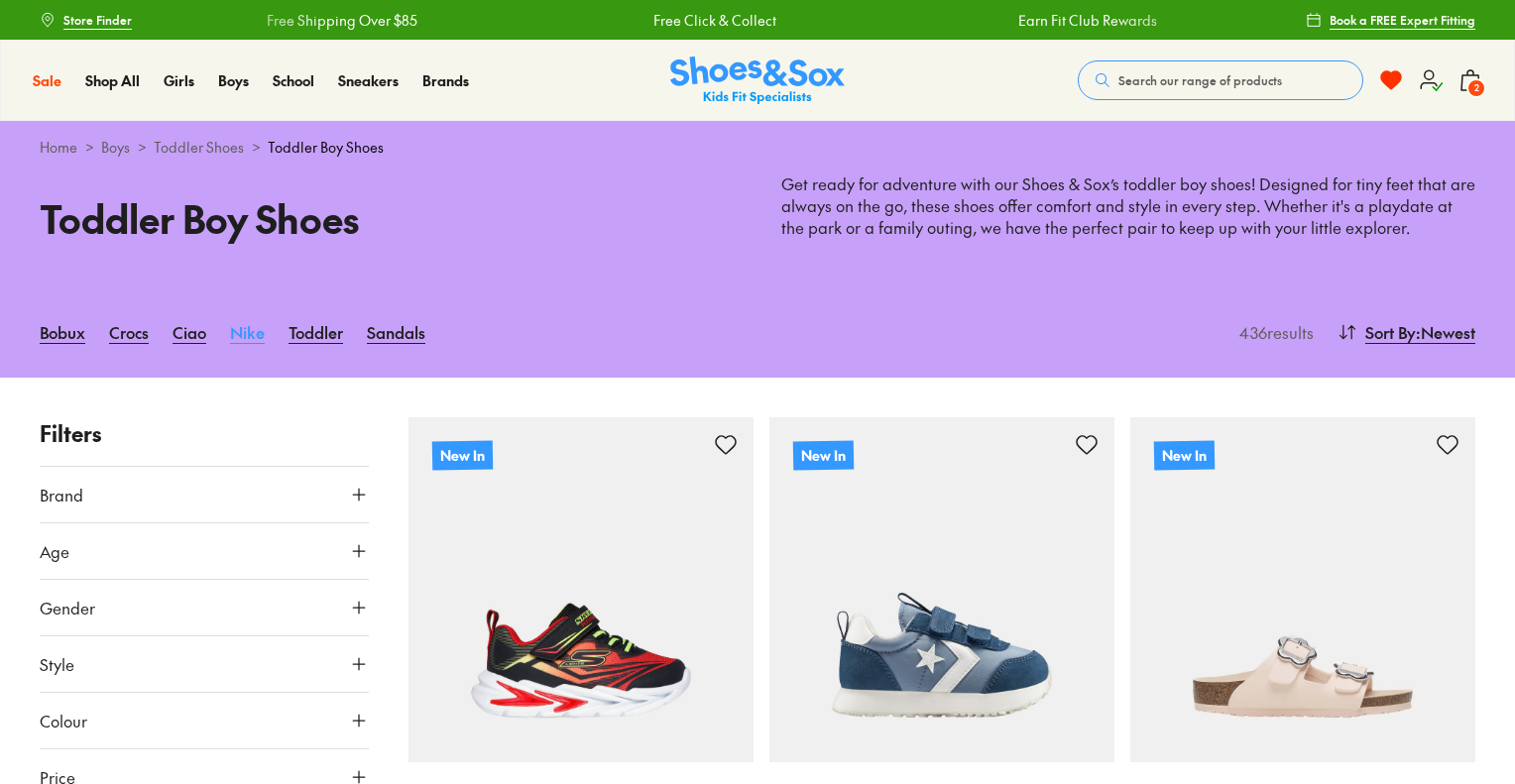 click on "Nike" at bounding box center [247, 332] 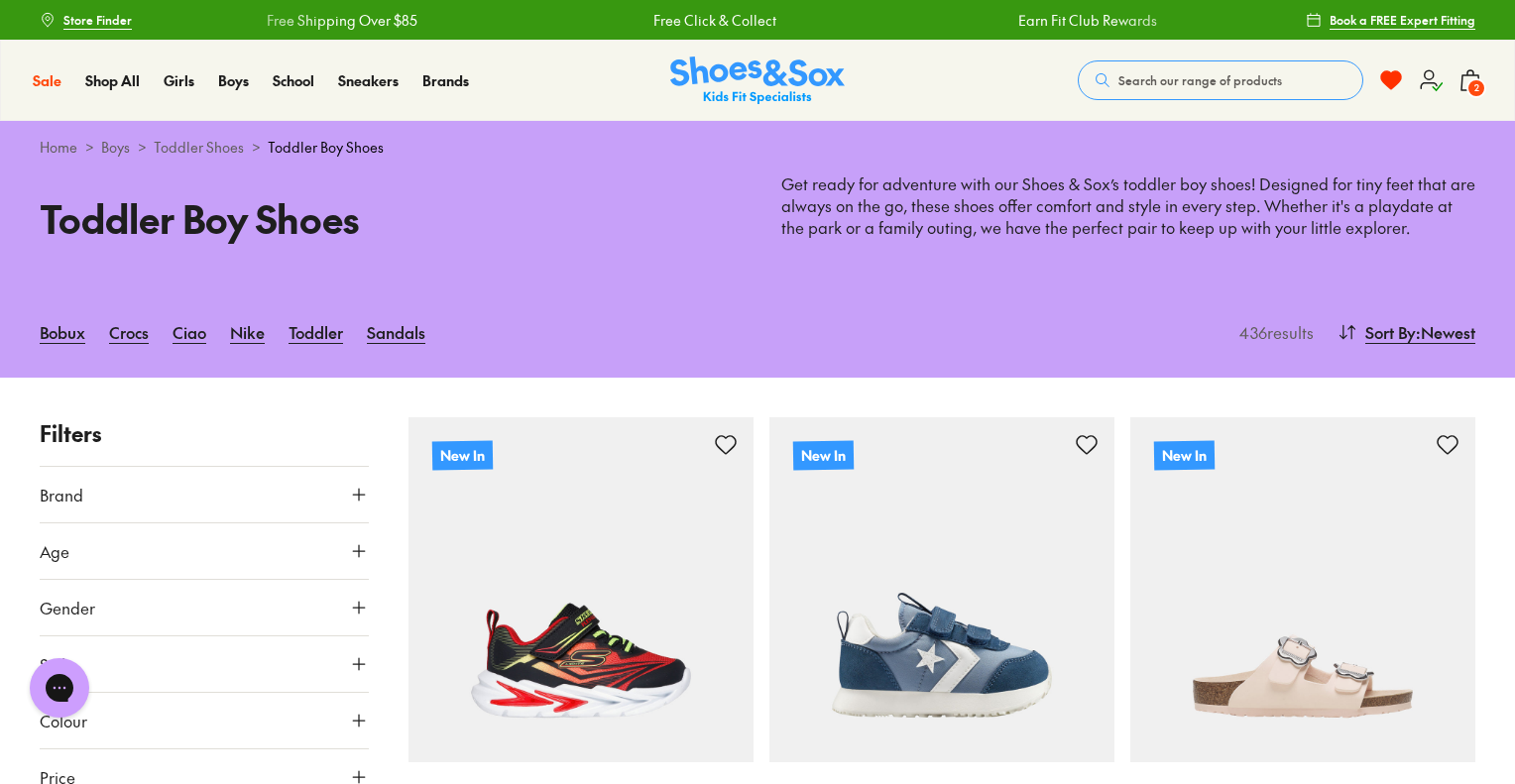 scroll, scrollTop: 0, scrollLeft: 0, axis: both 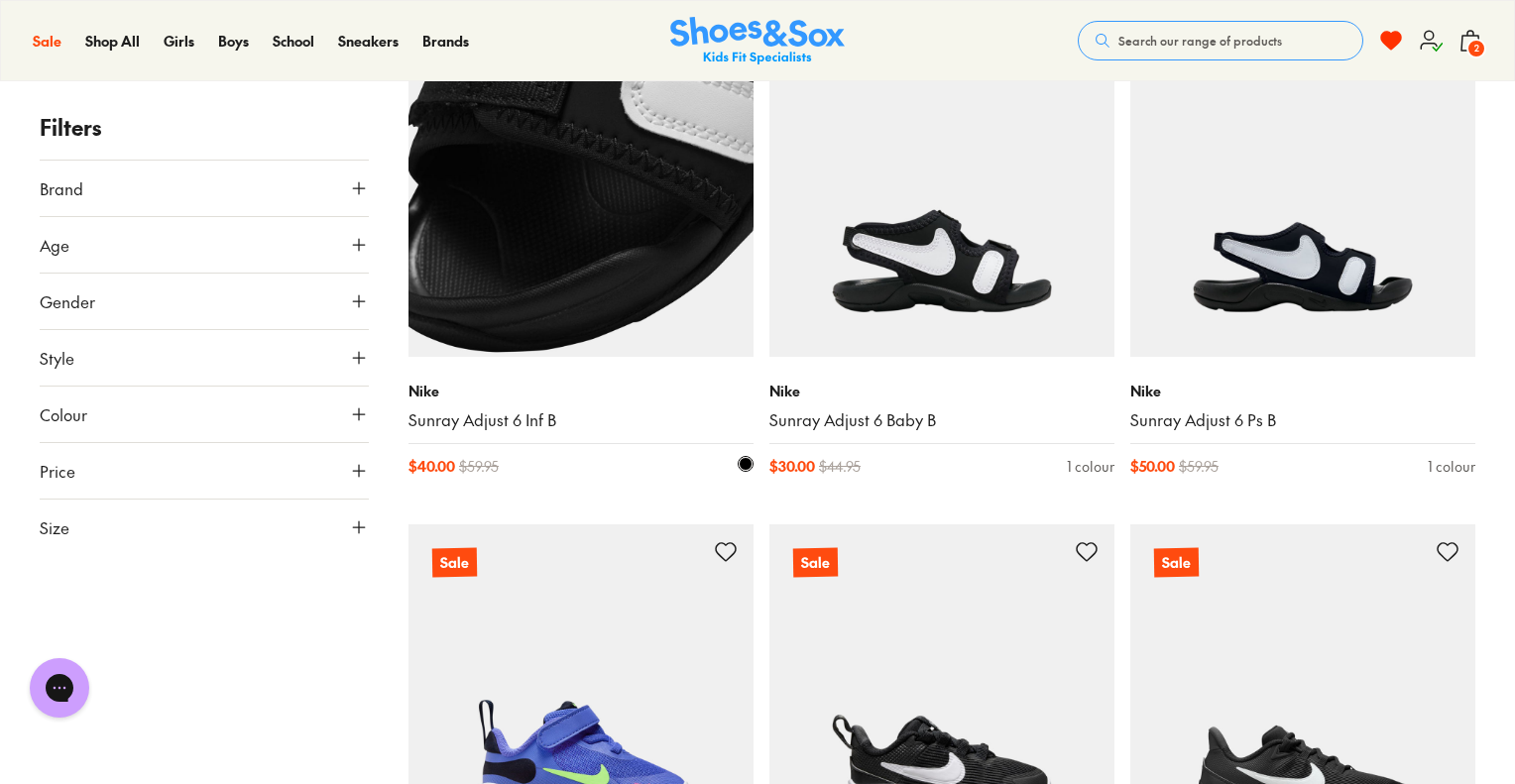 click at bounding box center (581, 184) 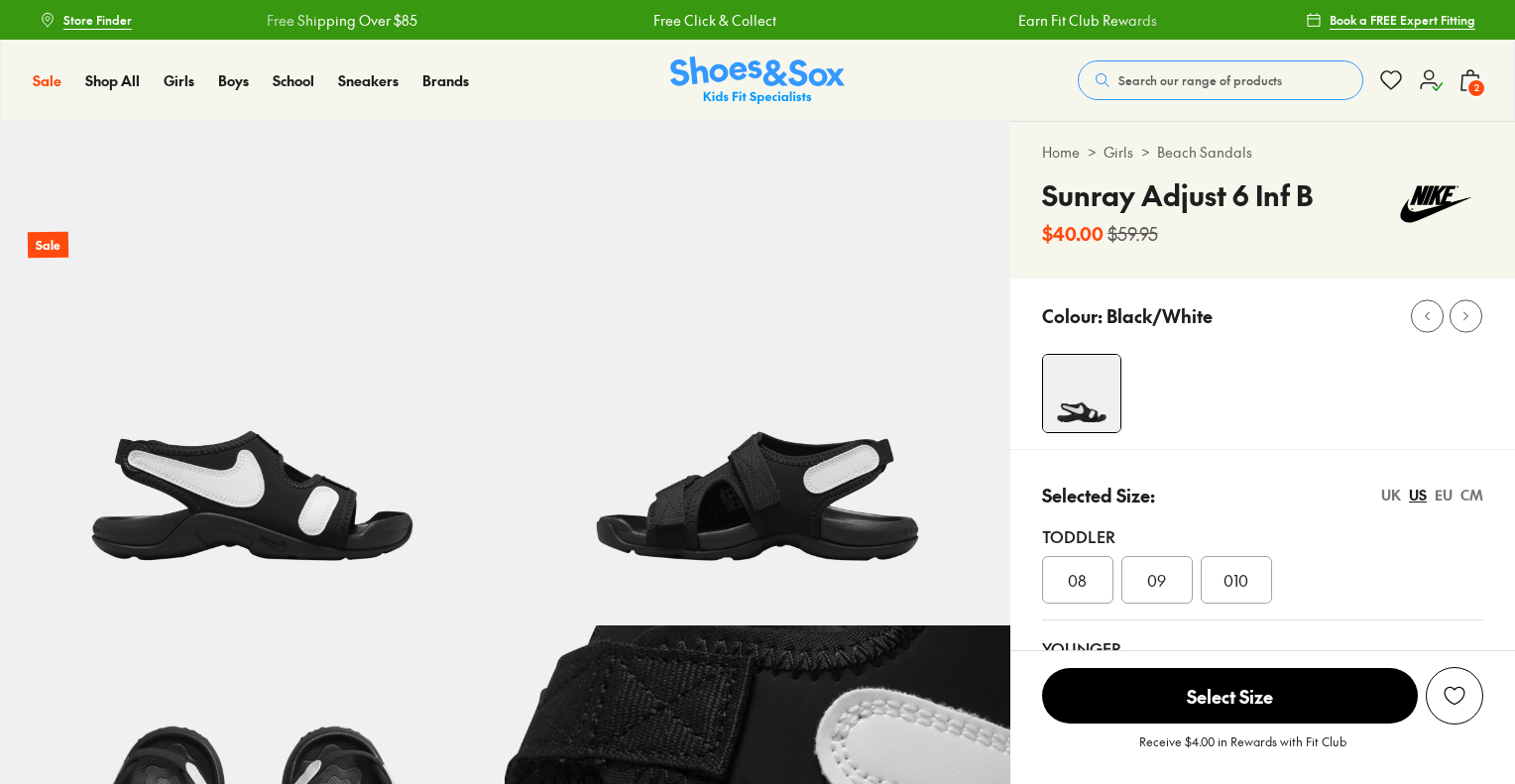 scroll, scrollTop: 0, scrollLeft: 0, axis: both 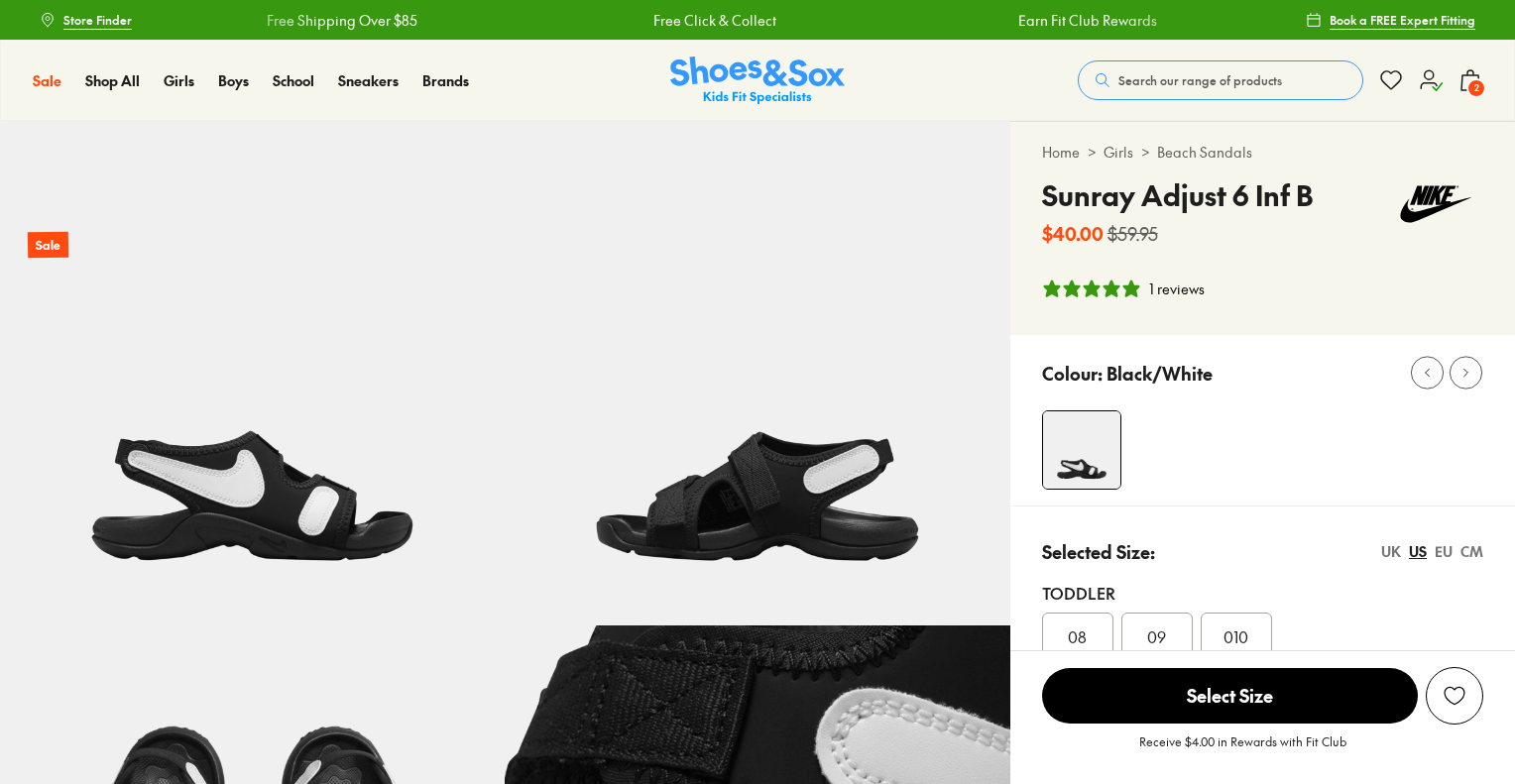 click on "Toddler" at bounding box center (1262, 593) 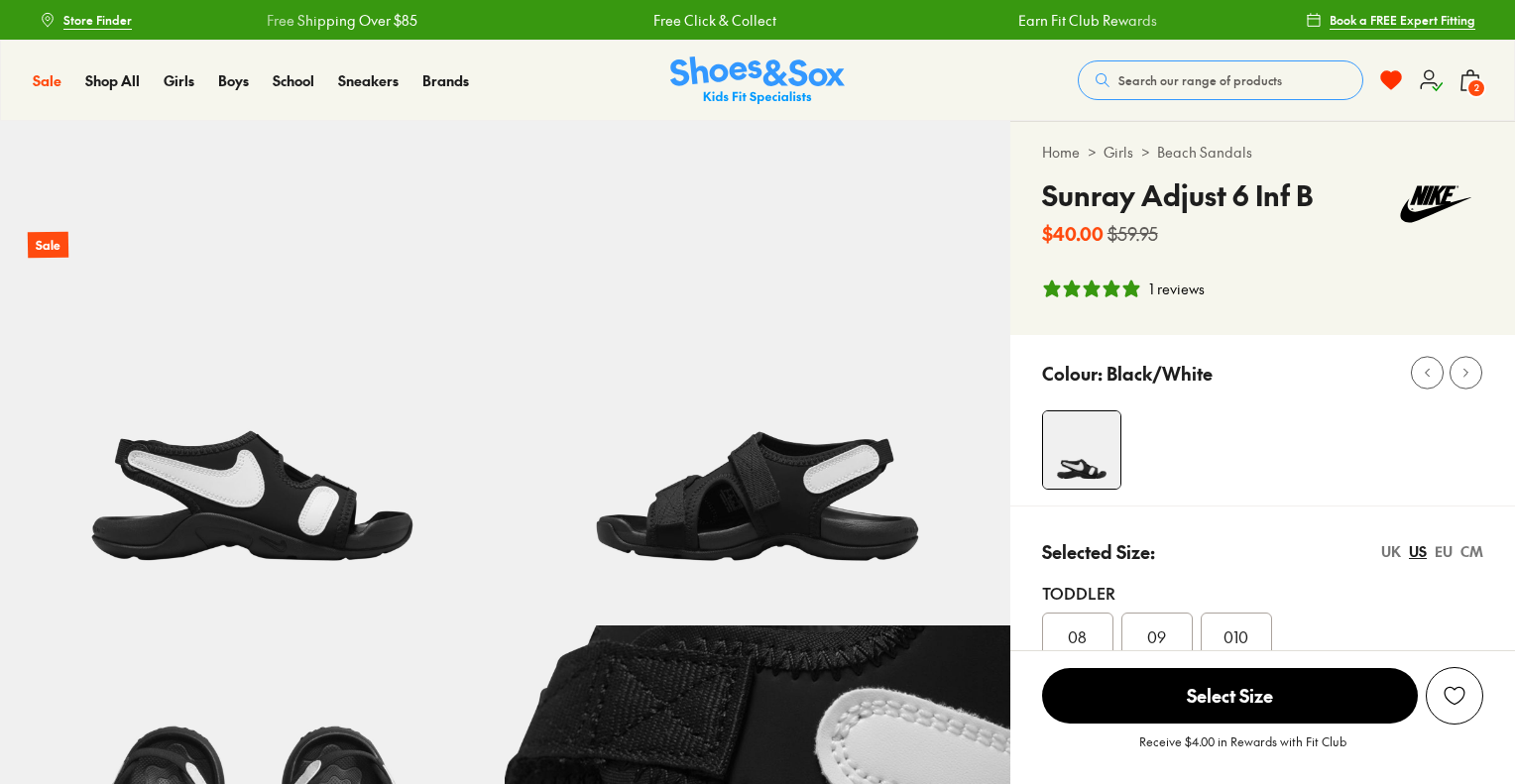 scroll, scrollTop: 0, scrollLeft: 0, axis: both 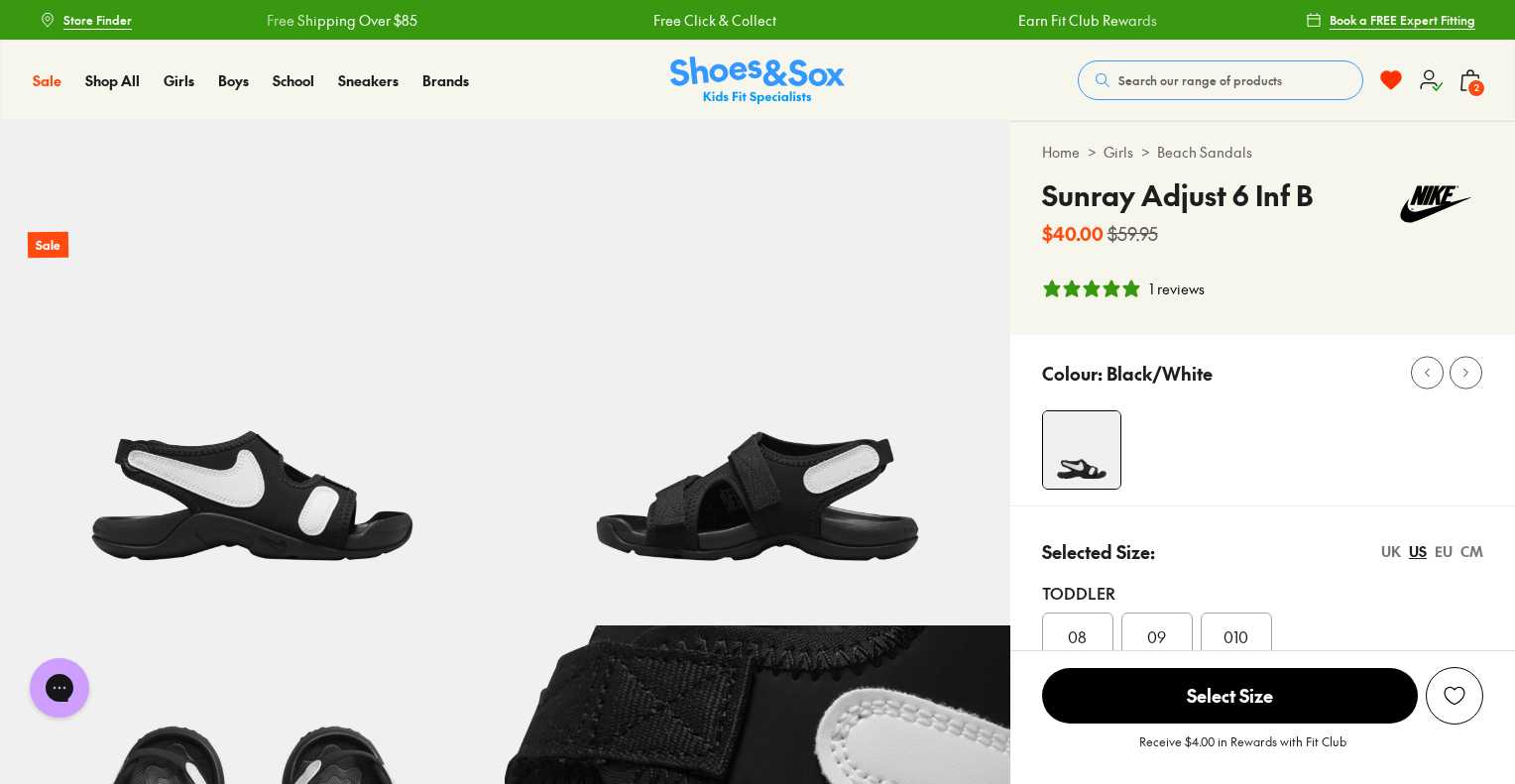 select on "*" 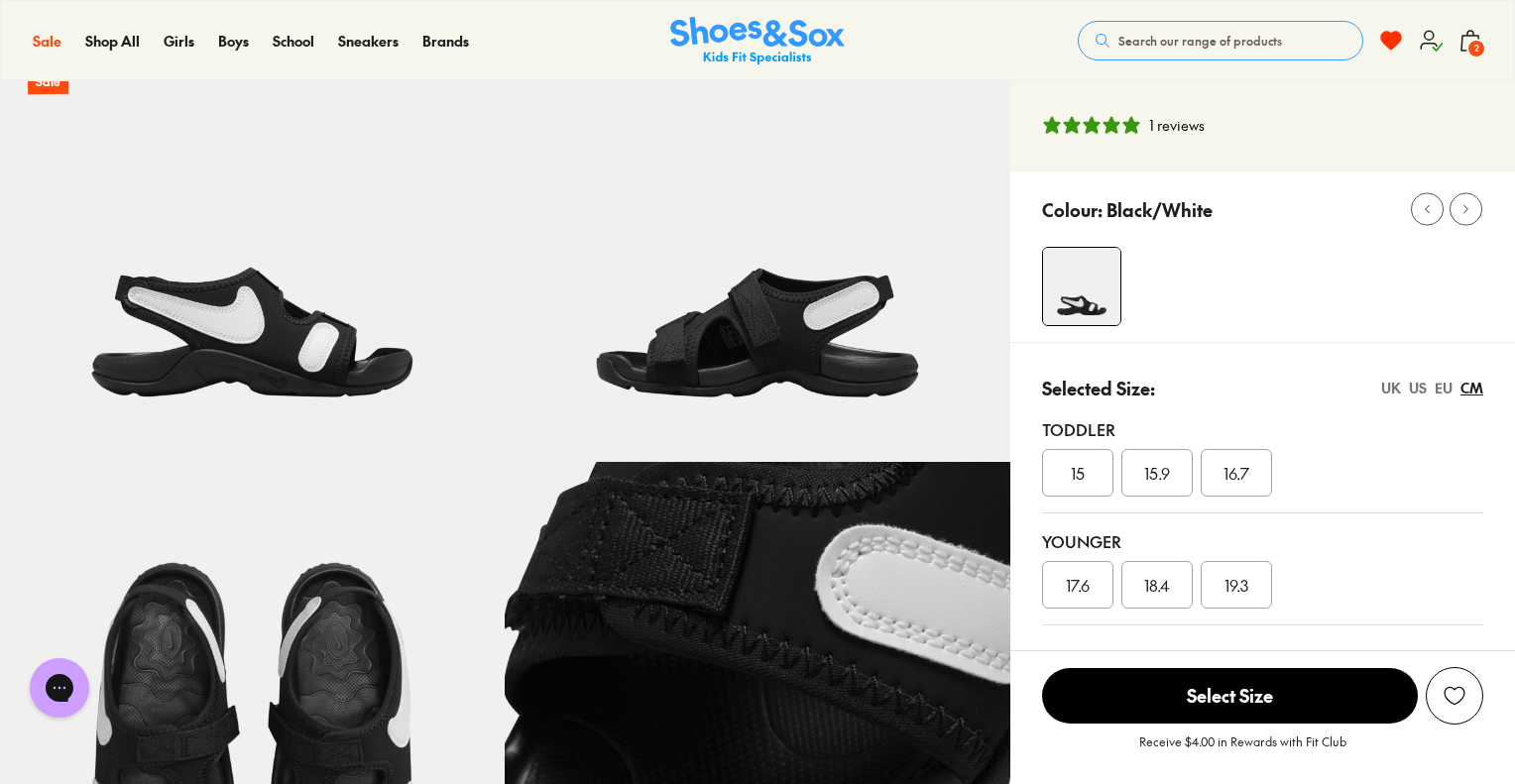 scroll, scrollTop: 198, scrollLeft: 0, axis: vertical 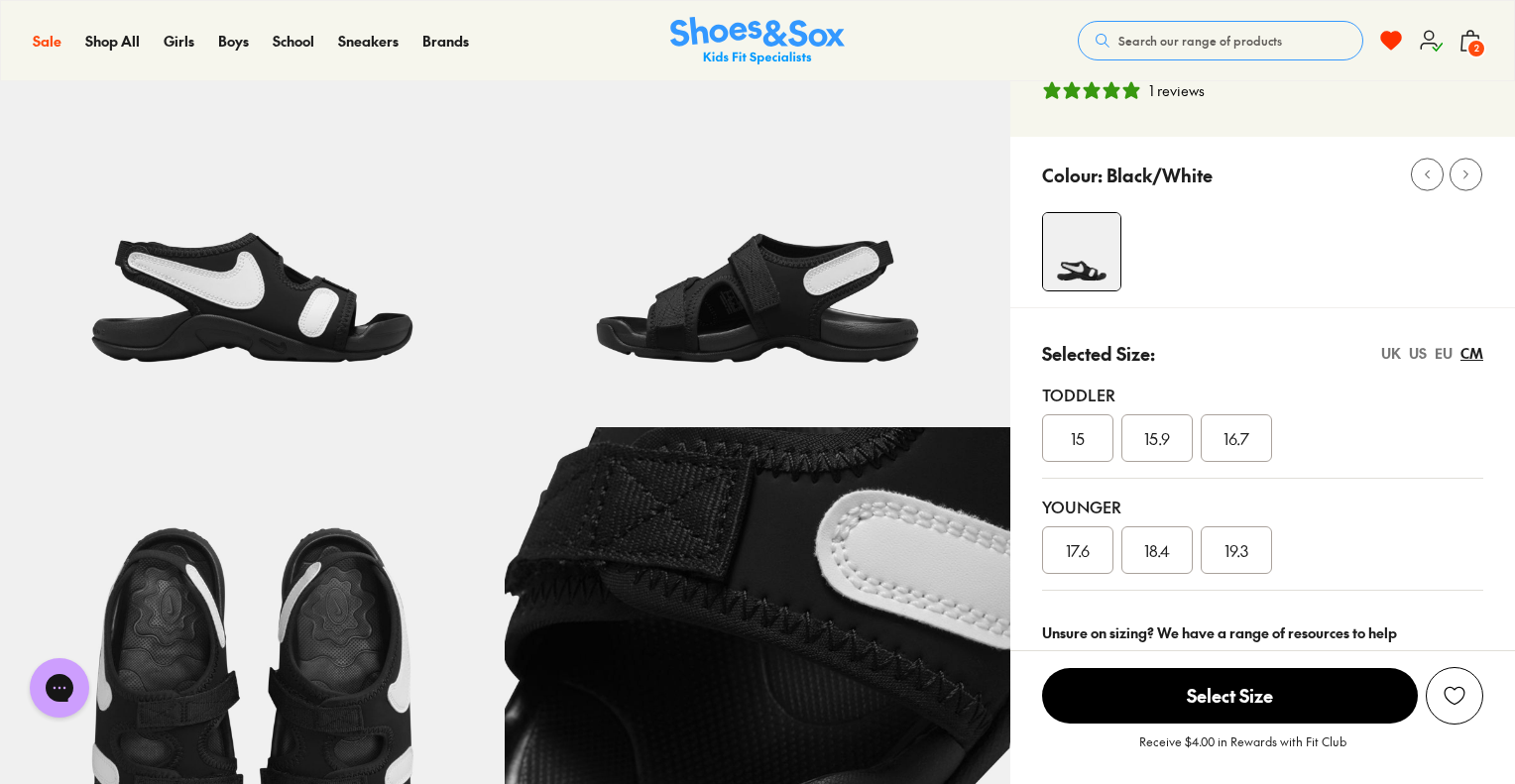 click on "15" at bounding box center (1078, 438) 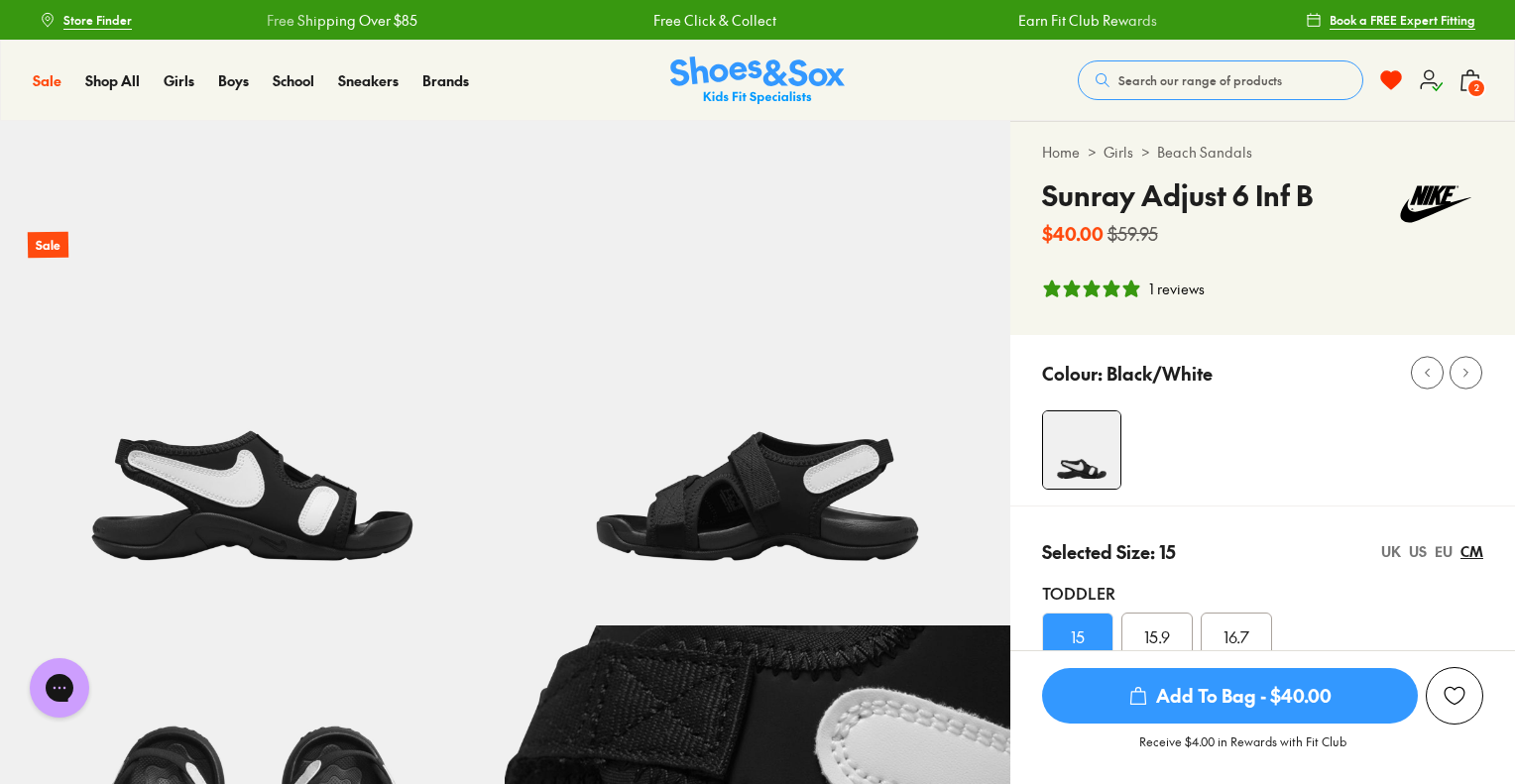 scroll, scrollTop: 99, scrollLeft: 0, axis: vertical 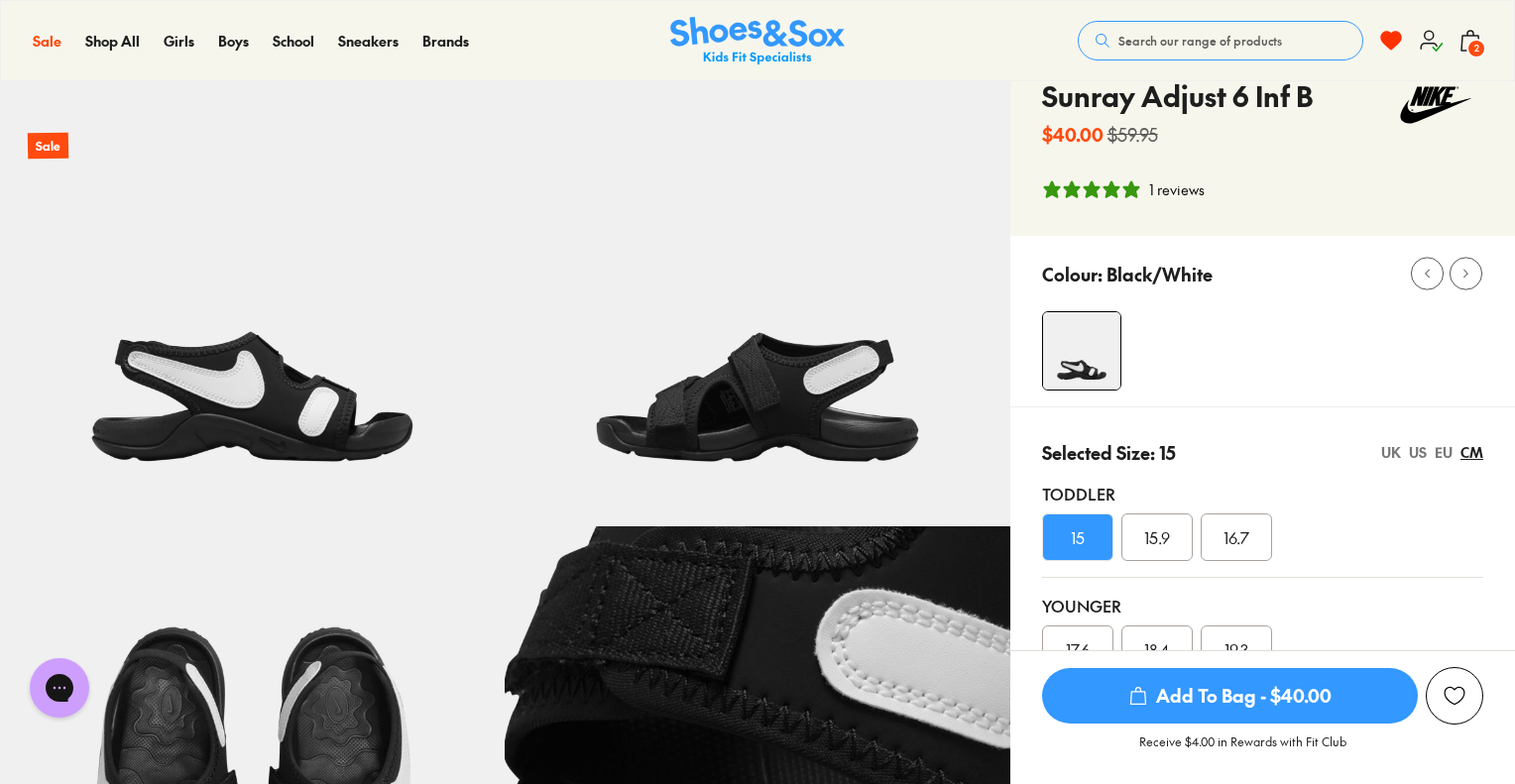 click on "15.9" at bounding box center (1157, 537) 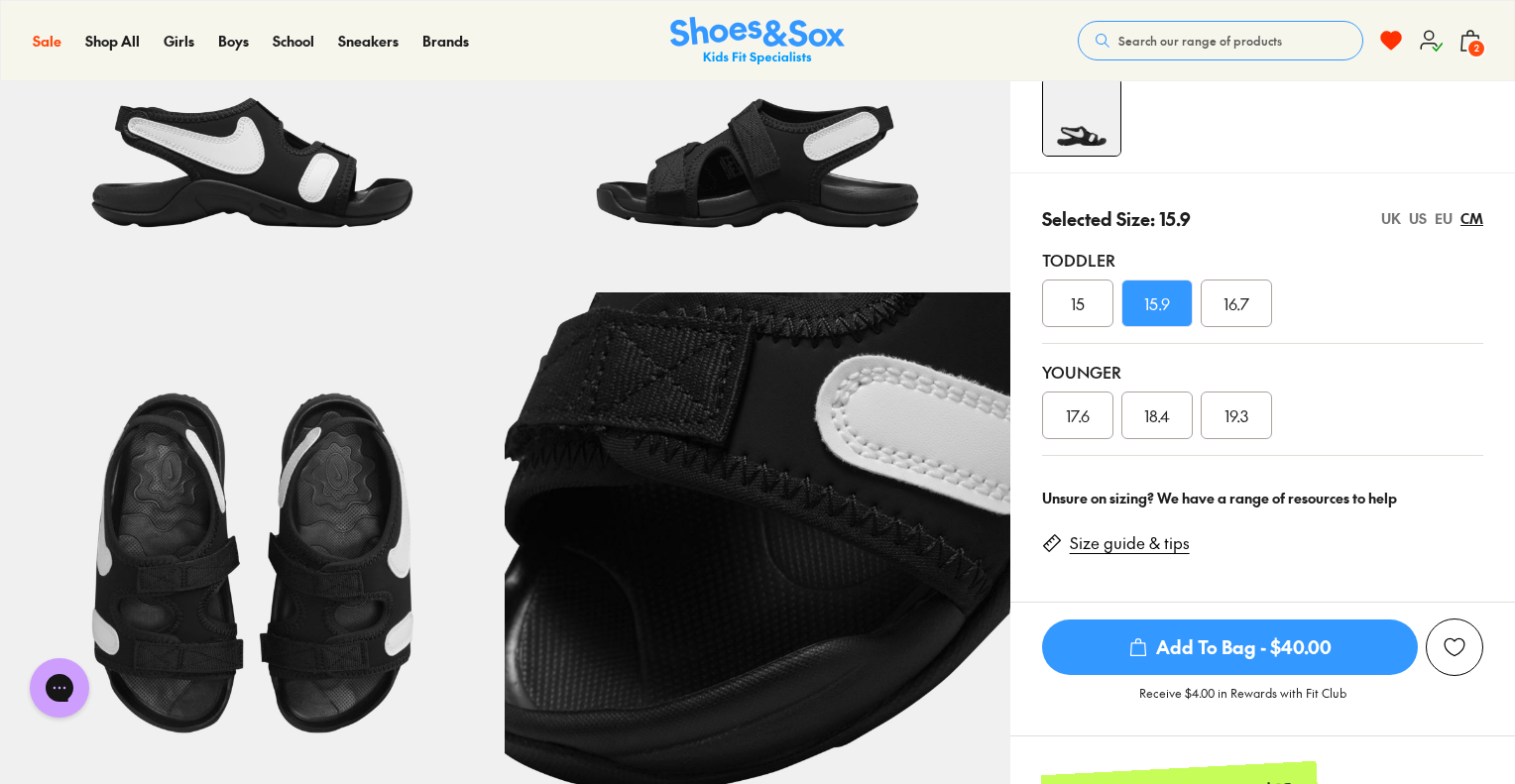 scroll, scrollTop: 396, scrollLeft: 0, axis: vertical 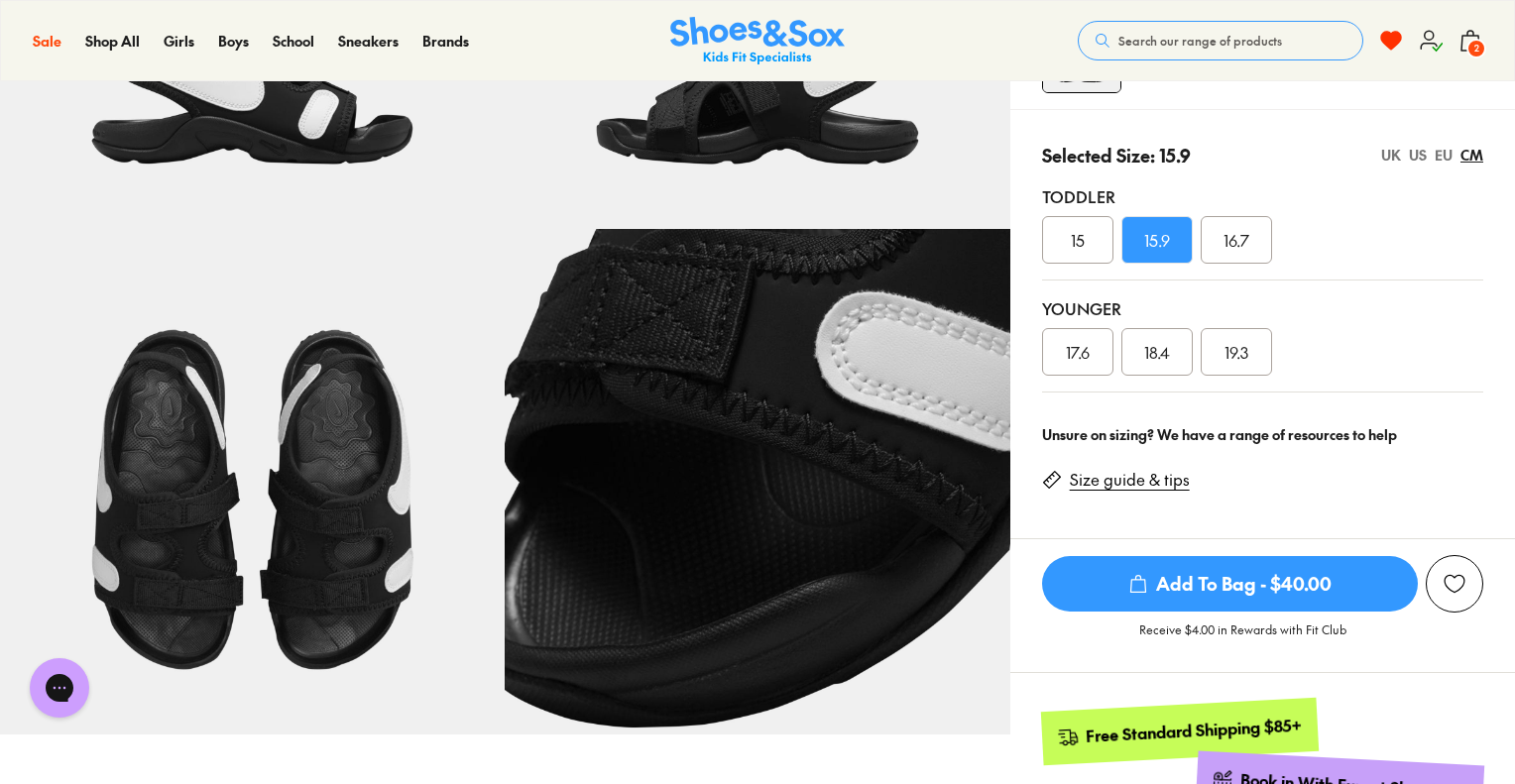click on "Add To Bag - $40.00" at bounding box center (1229, 584) 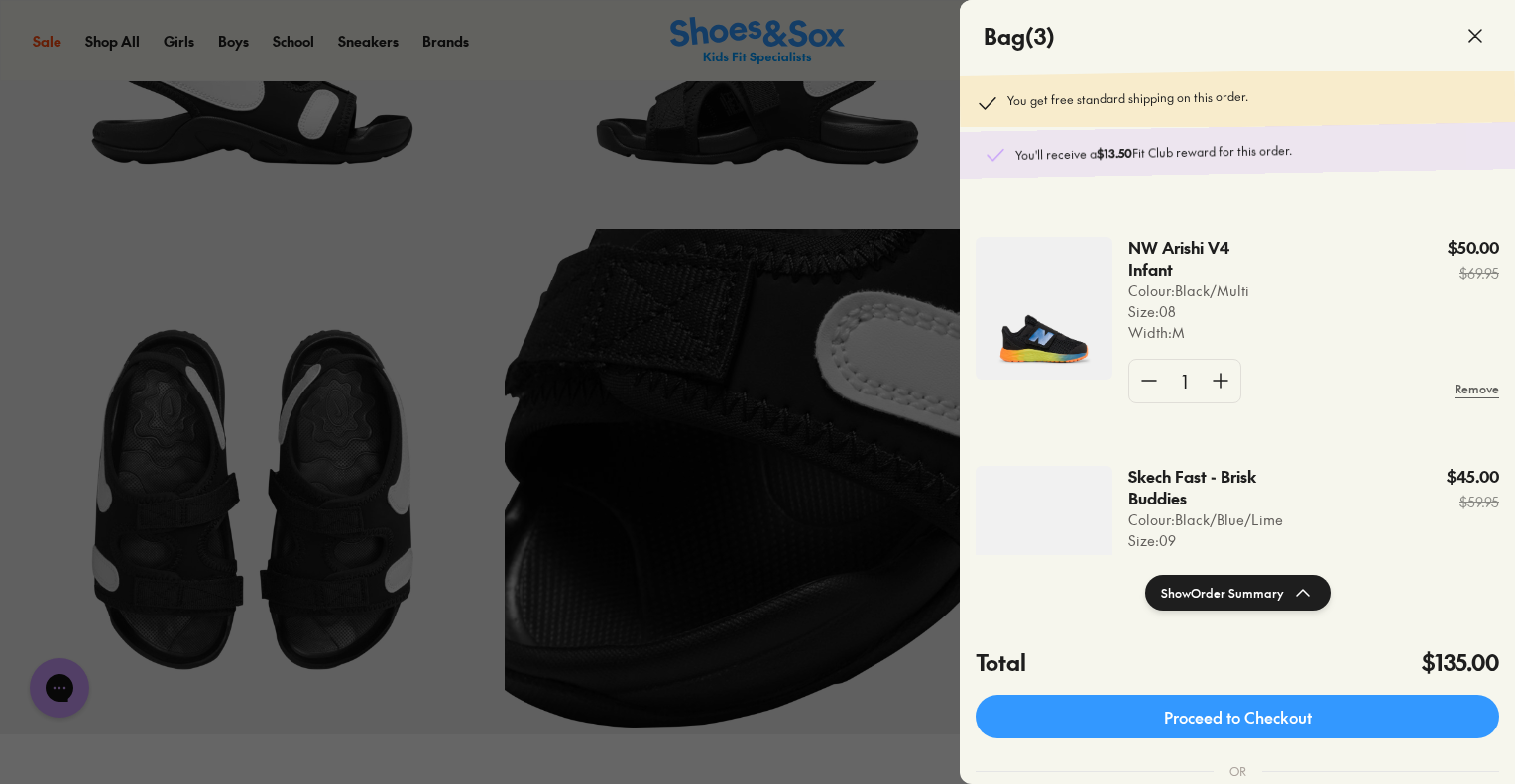 scroll, scrollTop: 198, scrollLeft: 0, axis: vertical 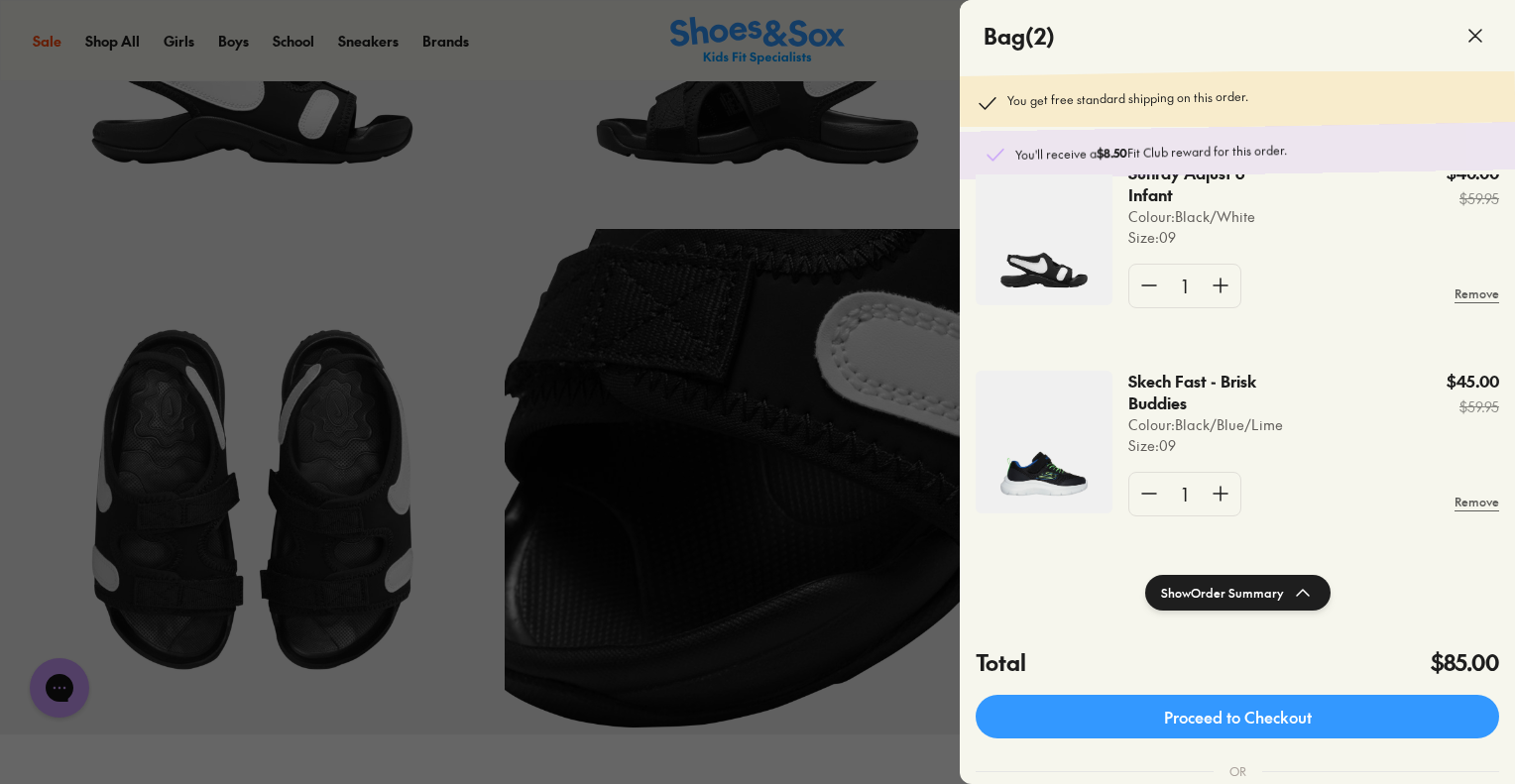 click 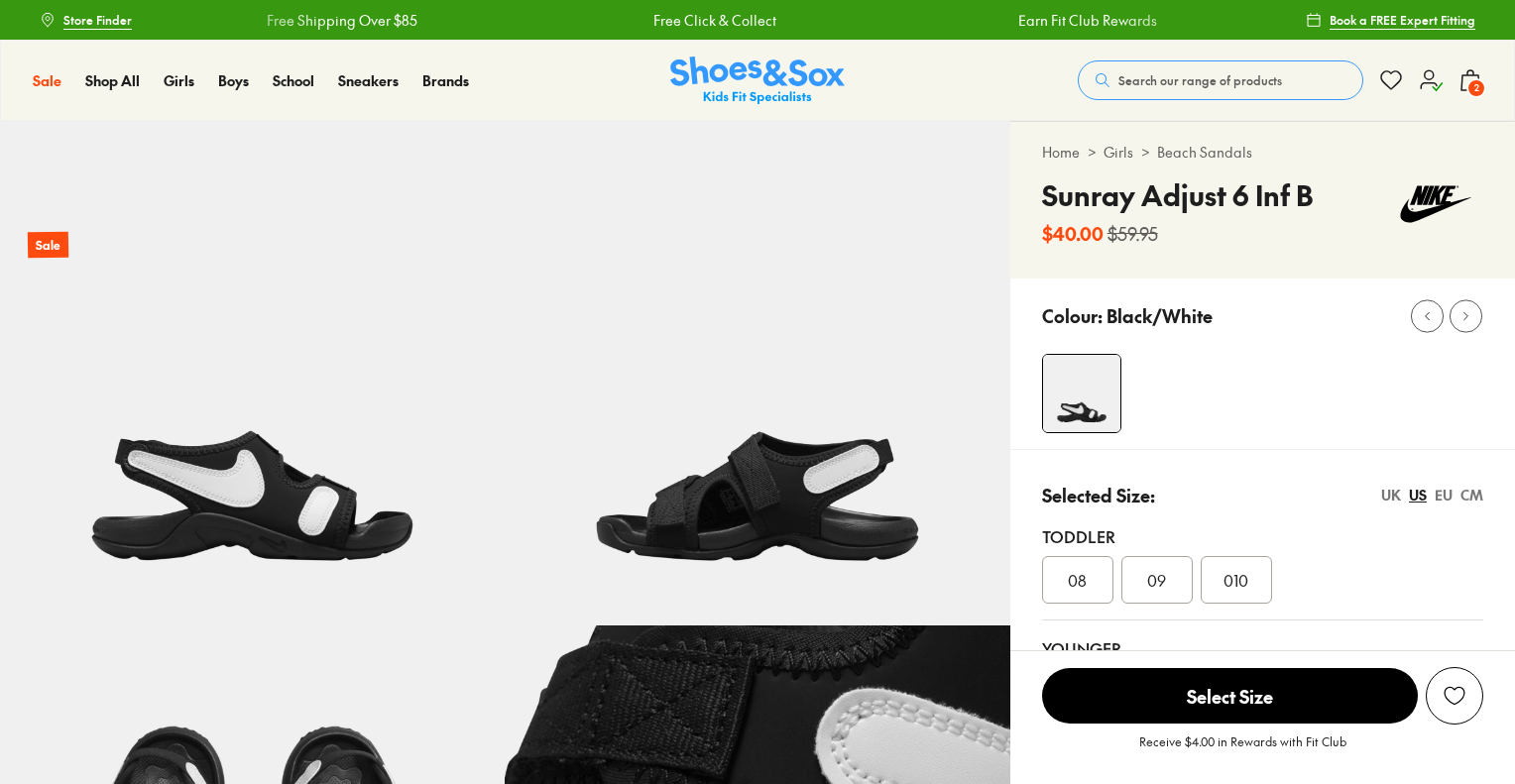 scroll, scrollTop: 0, scrollLeft: 0, axis: both 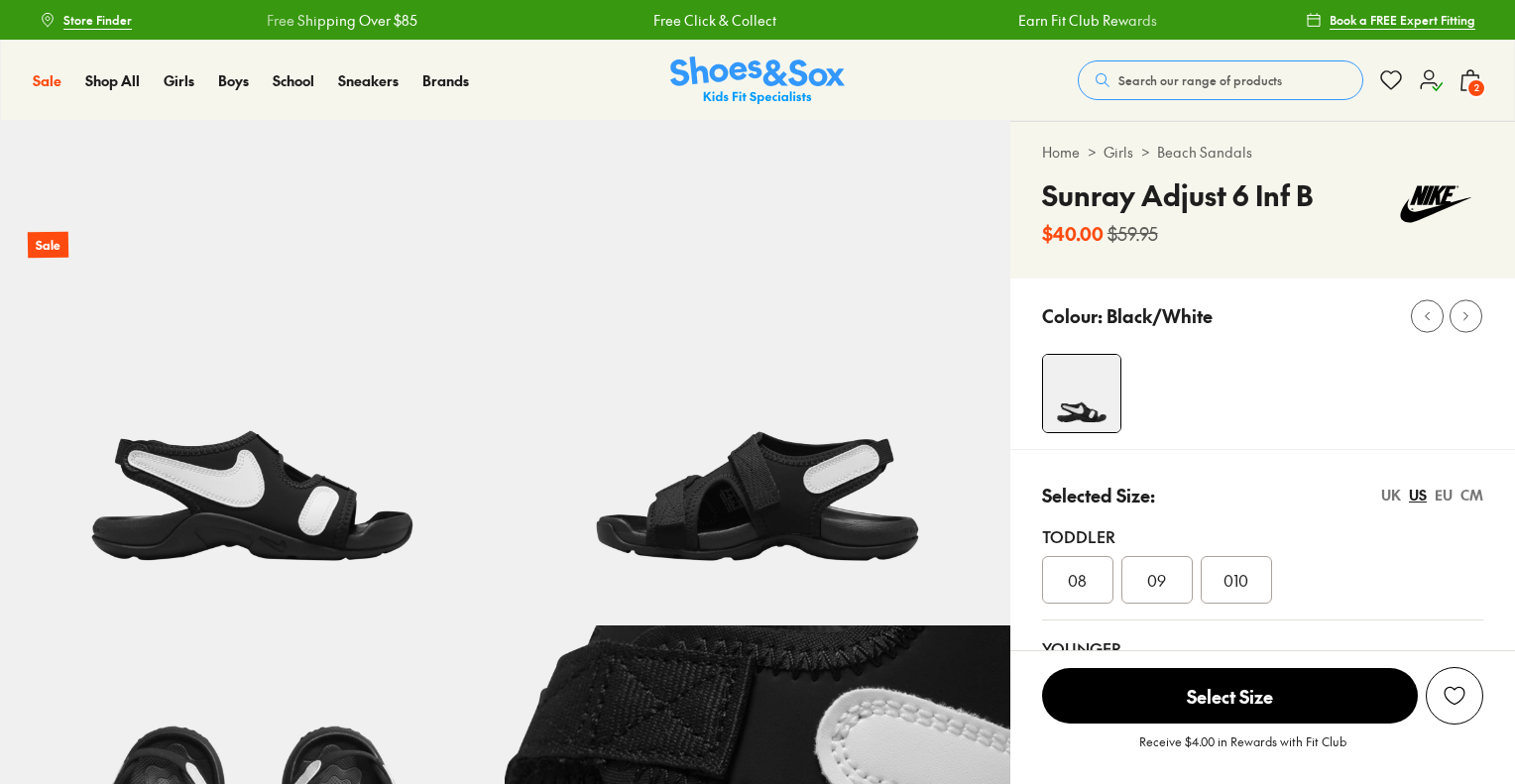 select on "*" 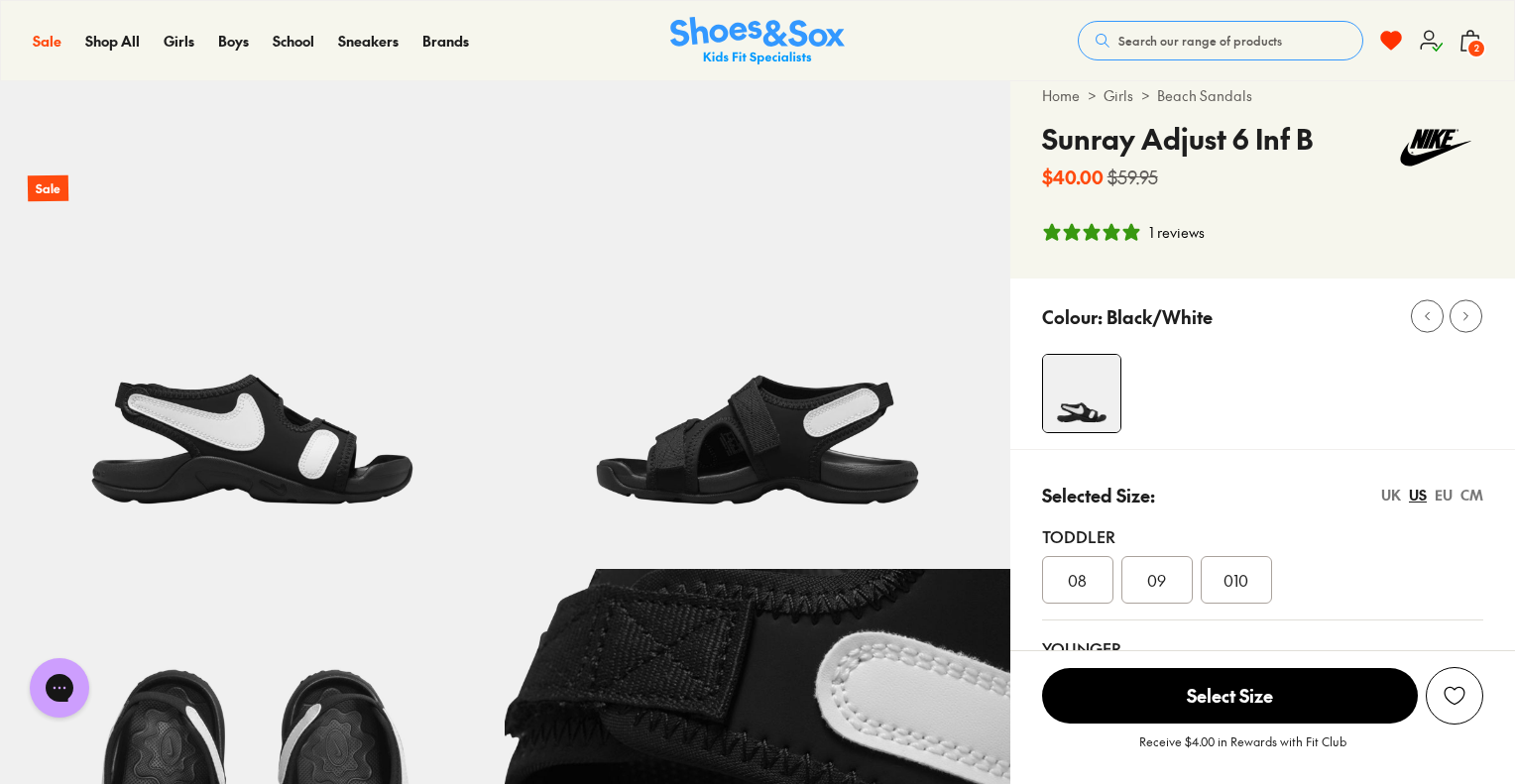 scroll, scrollTop: 0, scrollLeft: 0, axis: both 